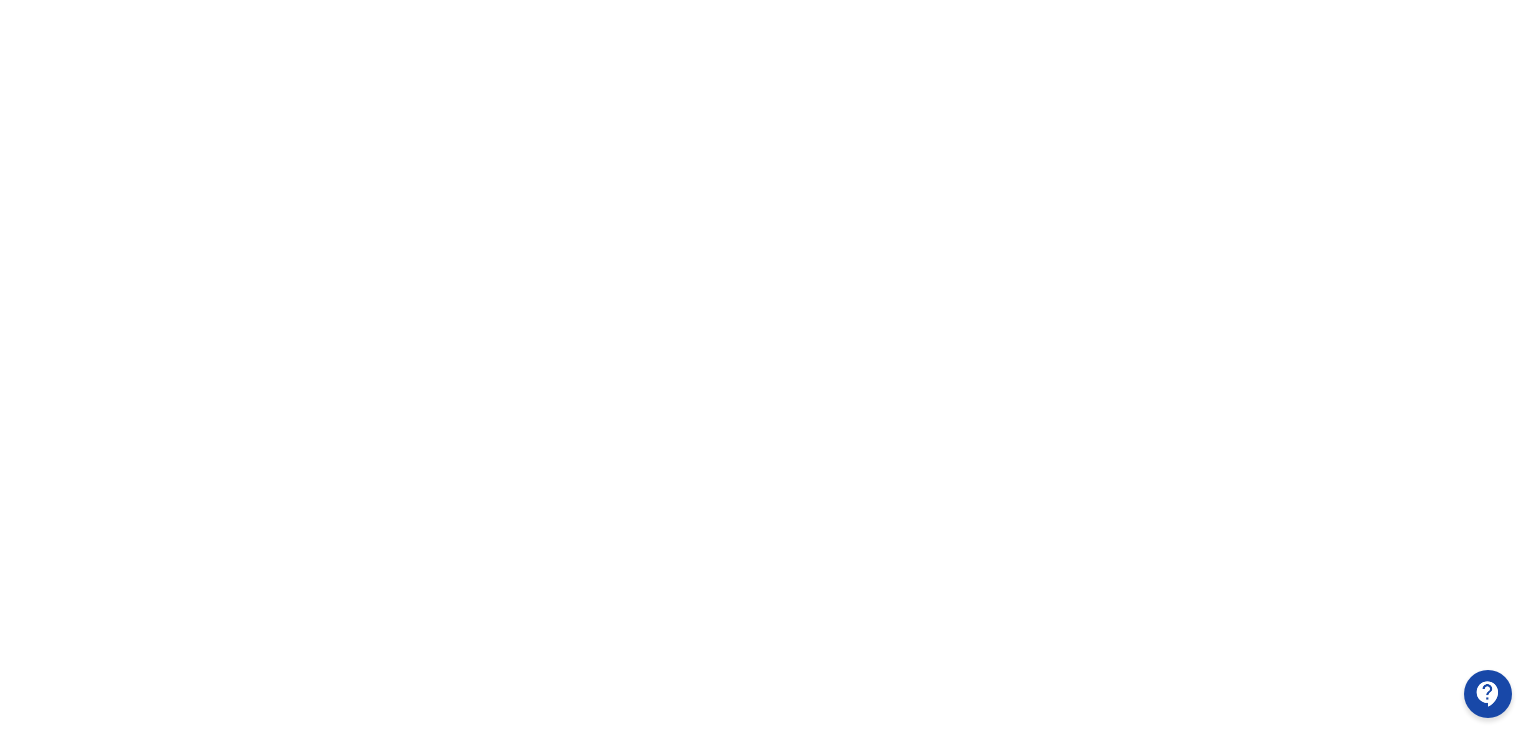 scroll, scrollTop: 0, scrollLeft: 0, axis: both 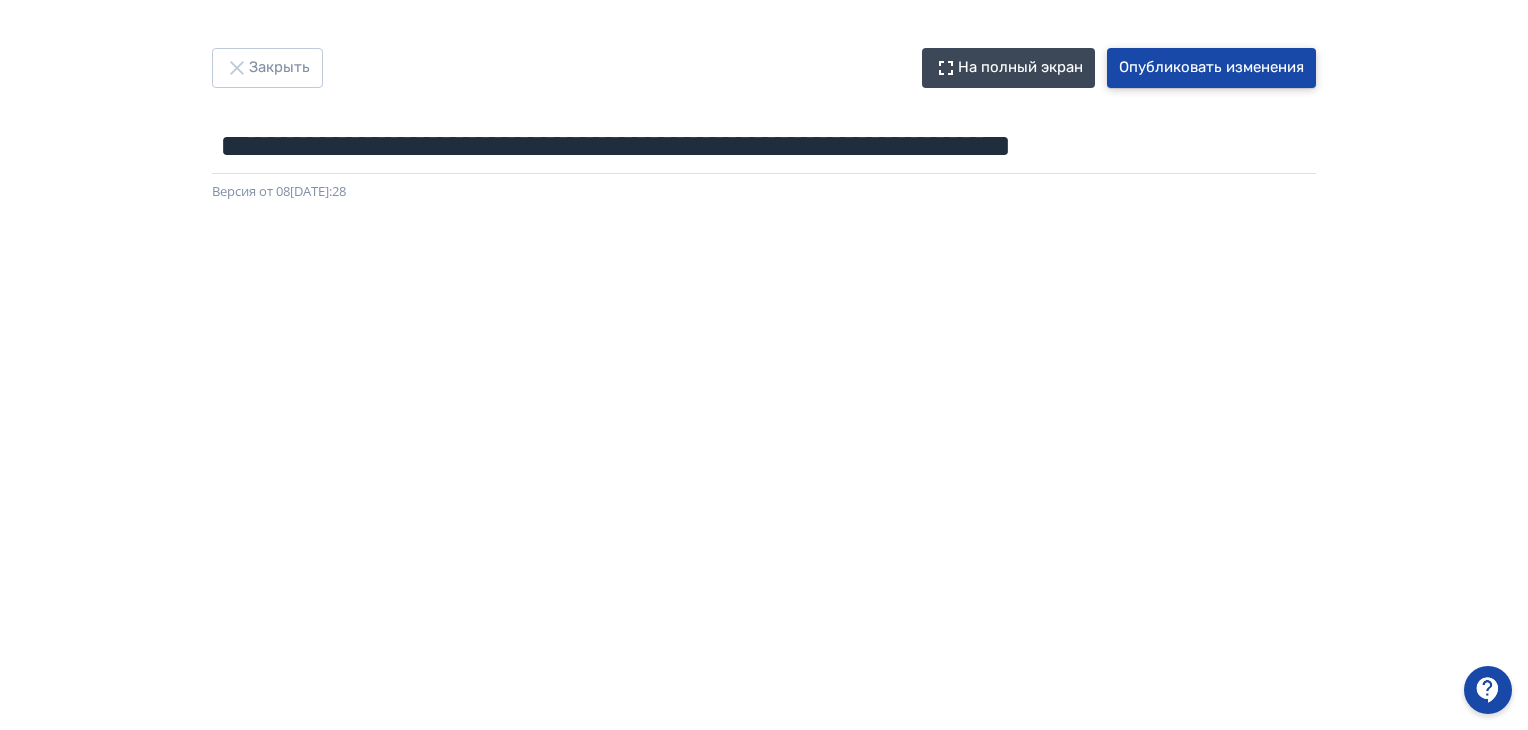 click on "Опубликовать изменения" at bounding box center [1211, 68] 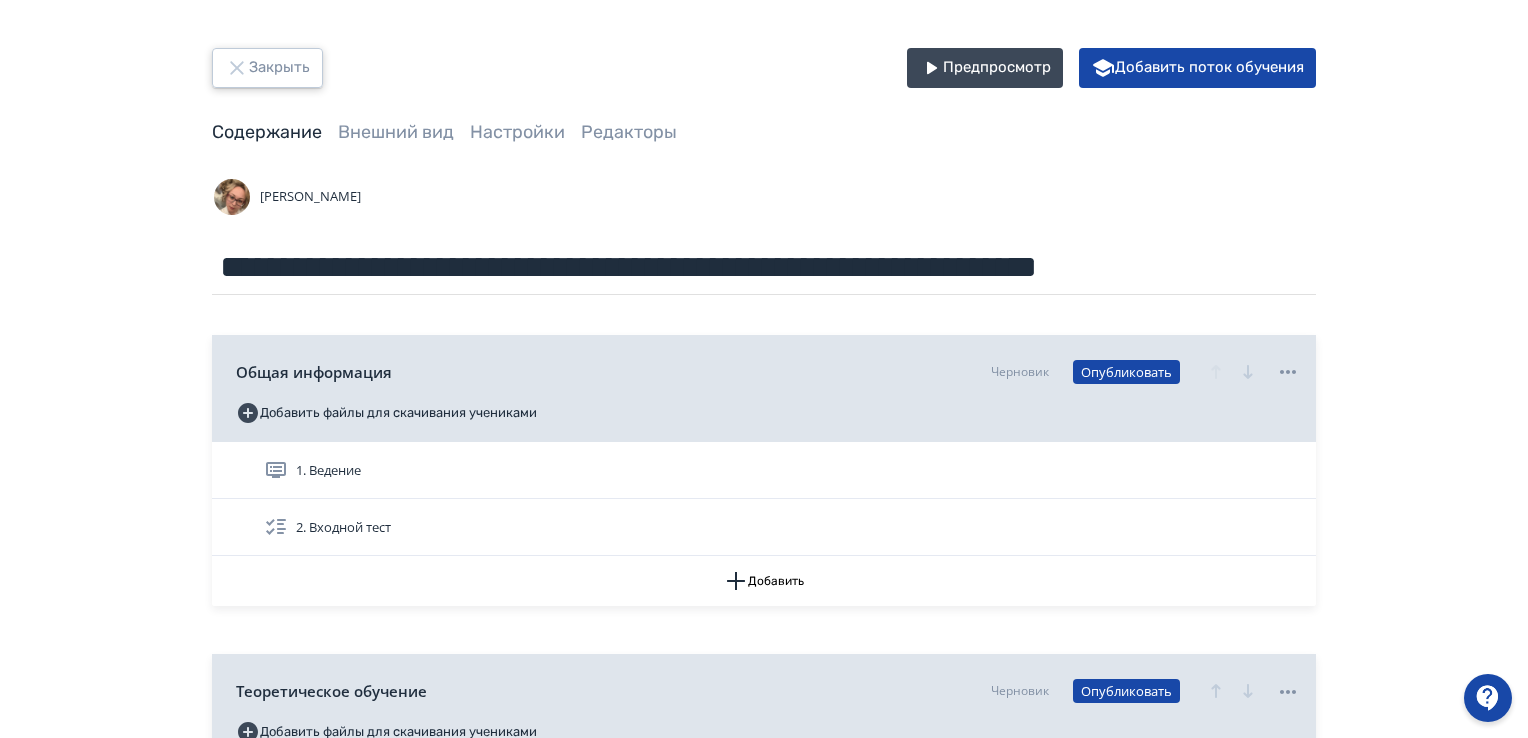 click on "Закрыть" at bounding box center (267, 68) 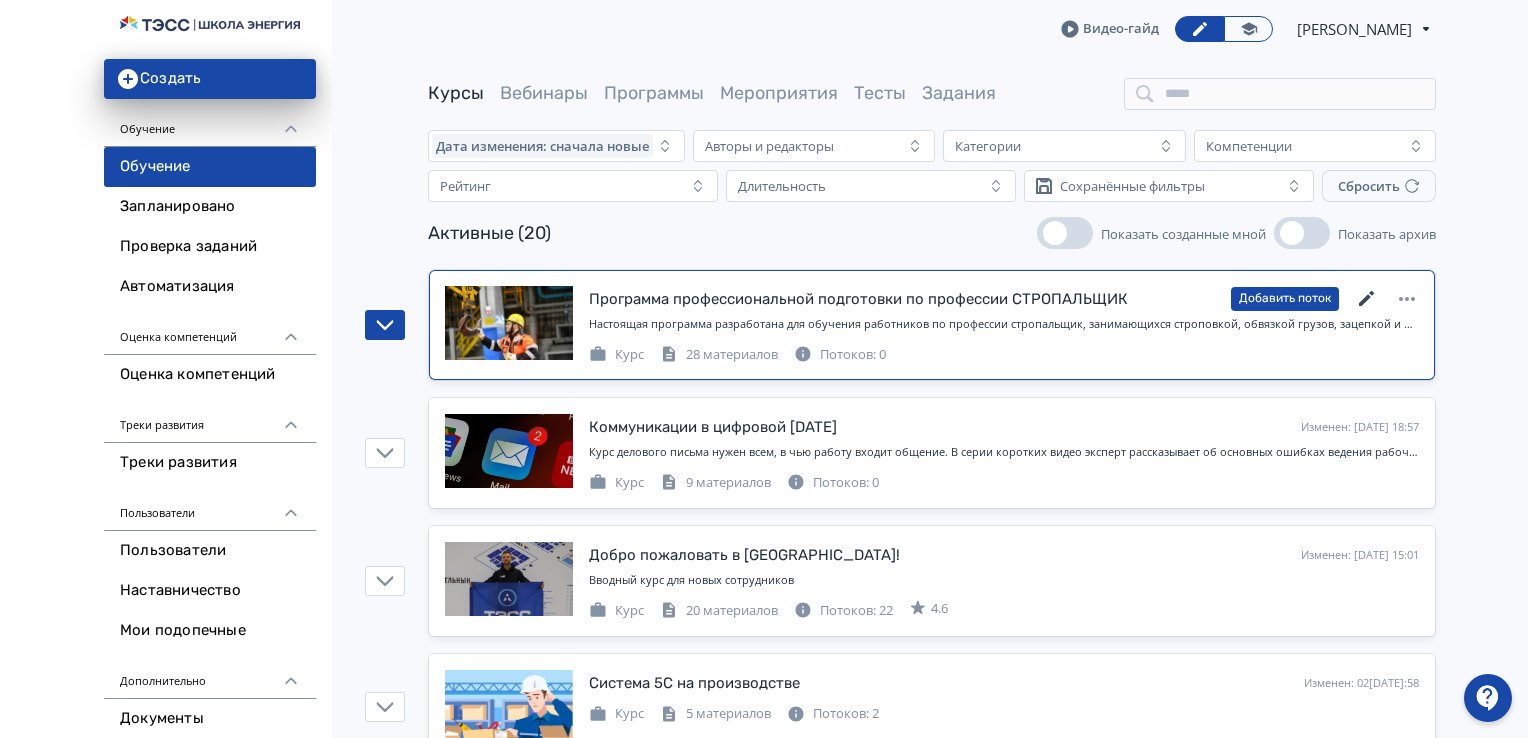 click 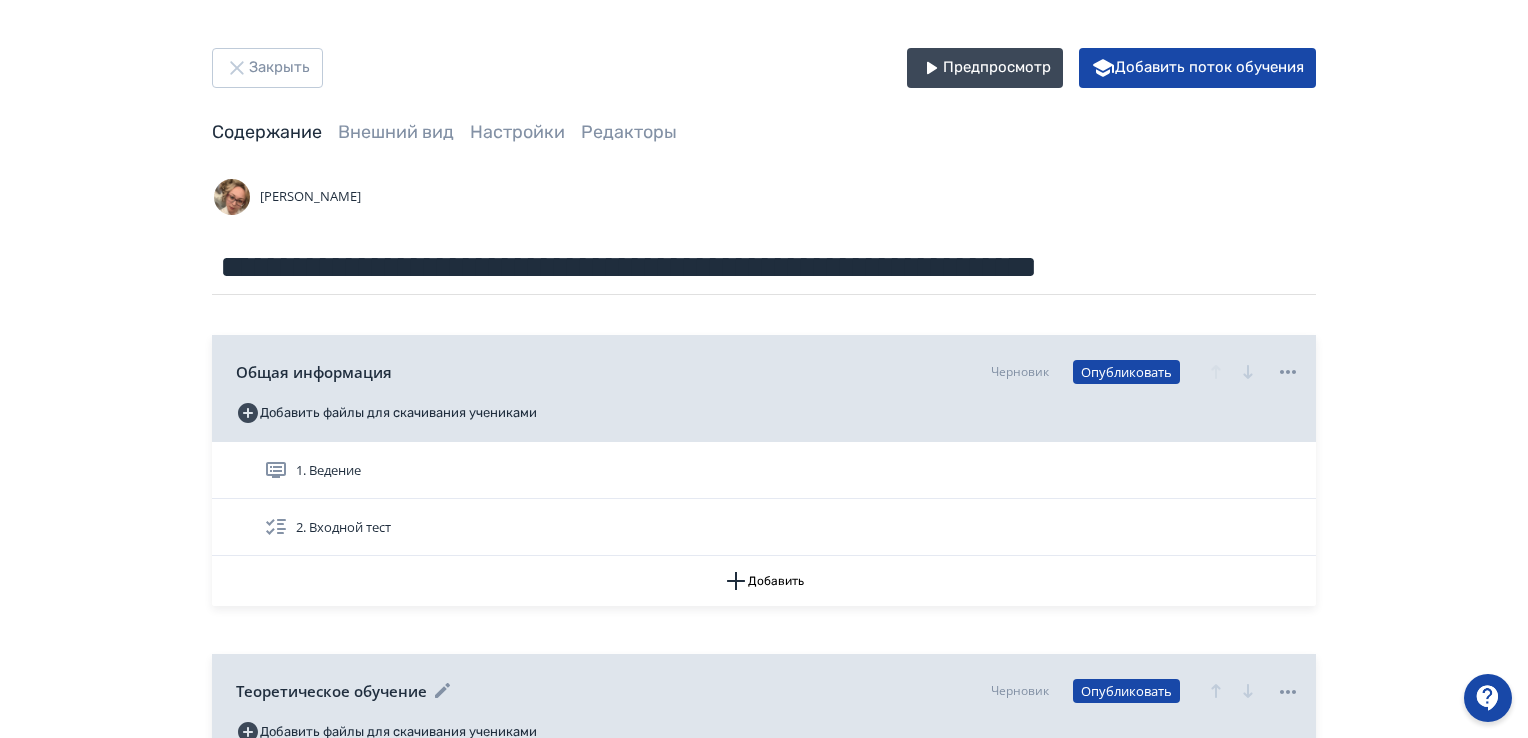 scroll, scrollTop: 300, scrollLeft: 0, axis: vertical 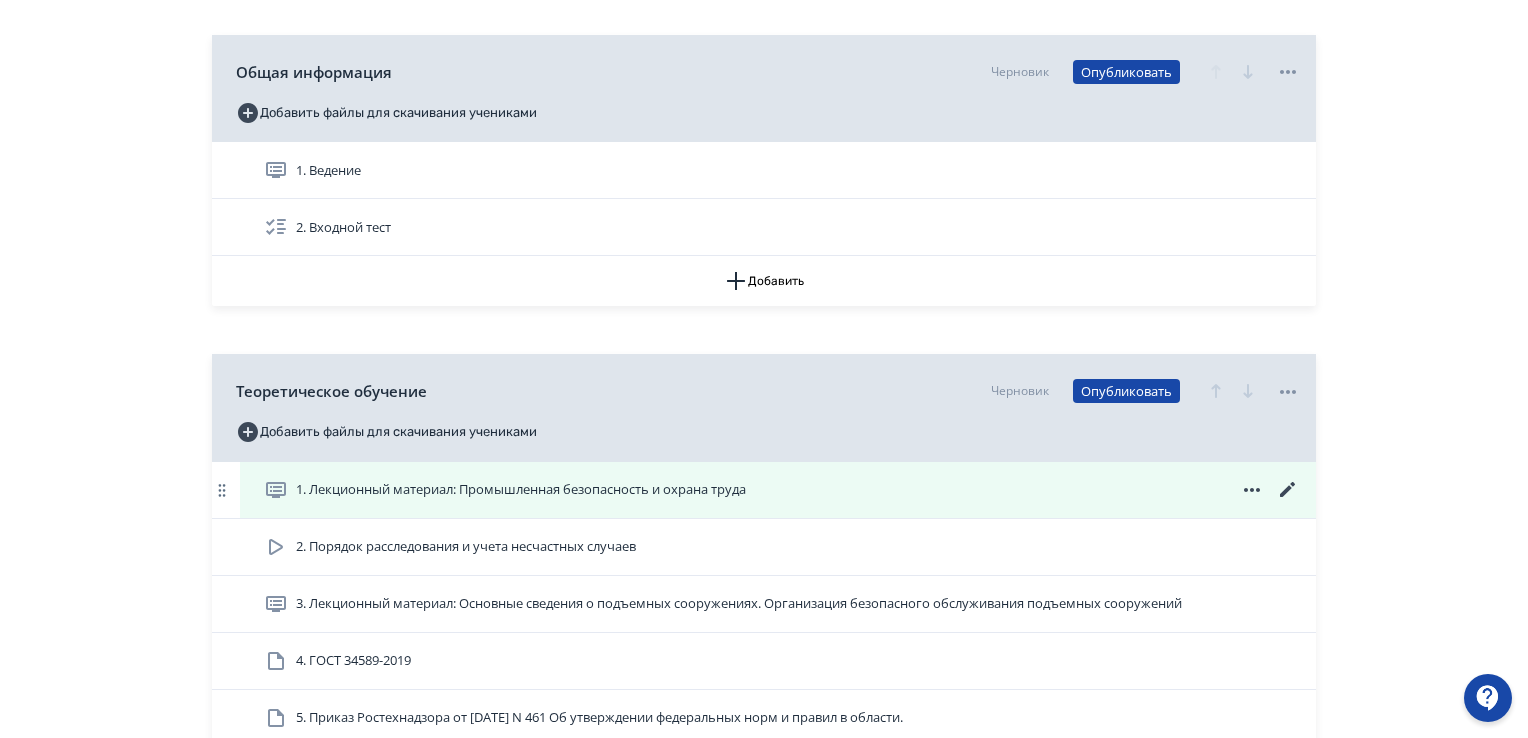 click 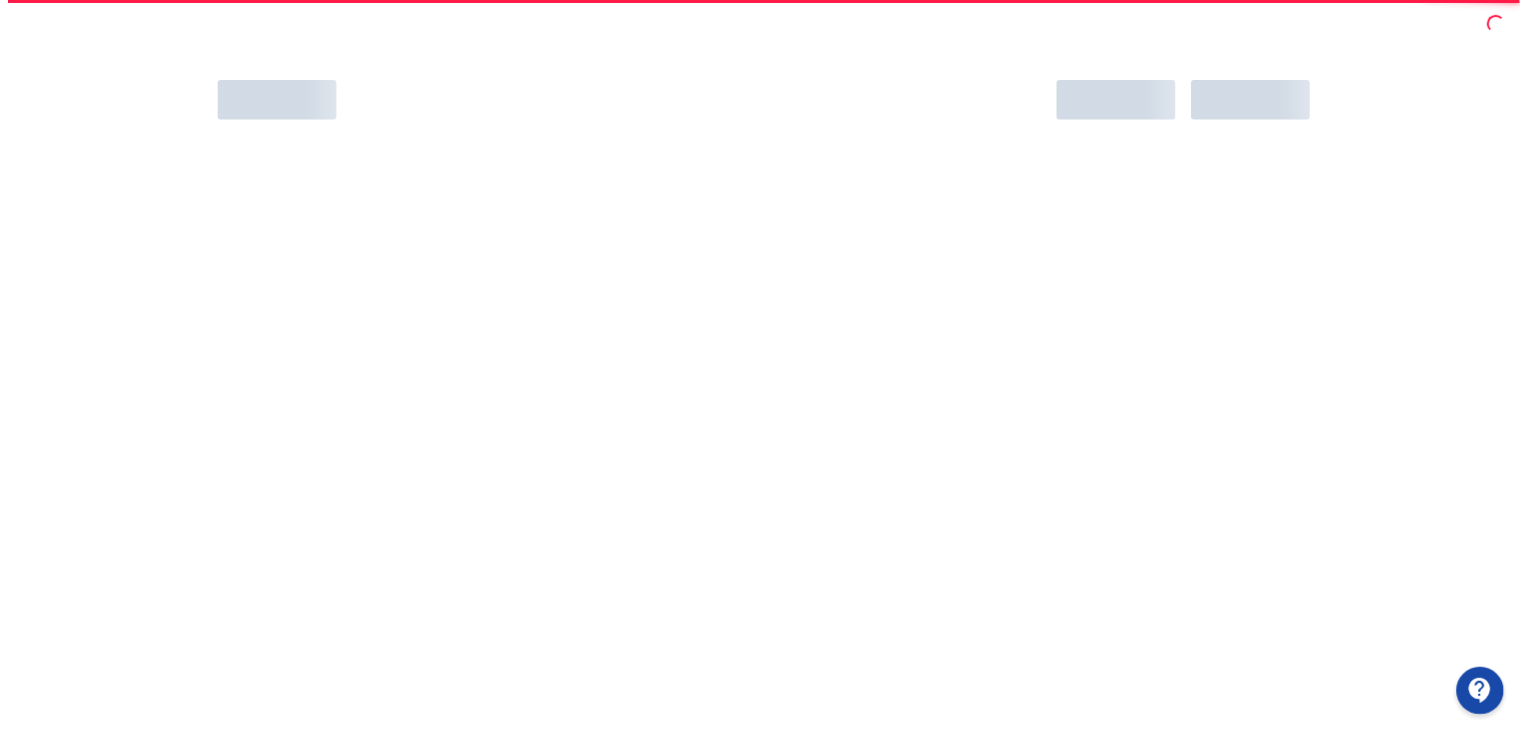 scroll, scrollTop: 0, scrollLeft: 0, axis: both 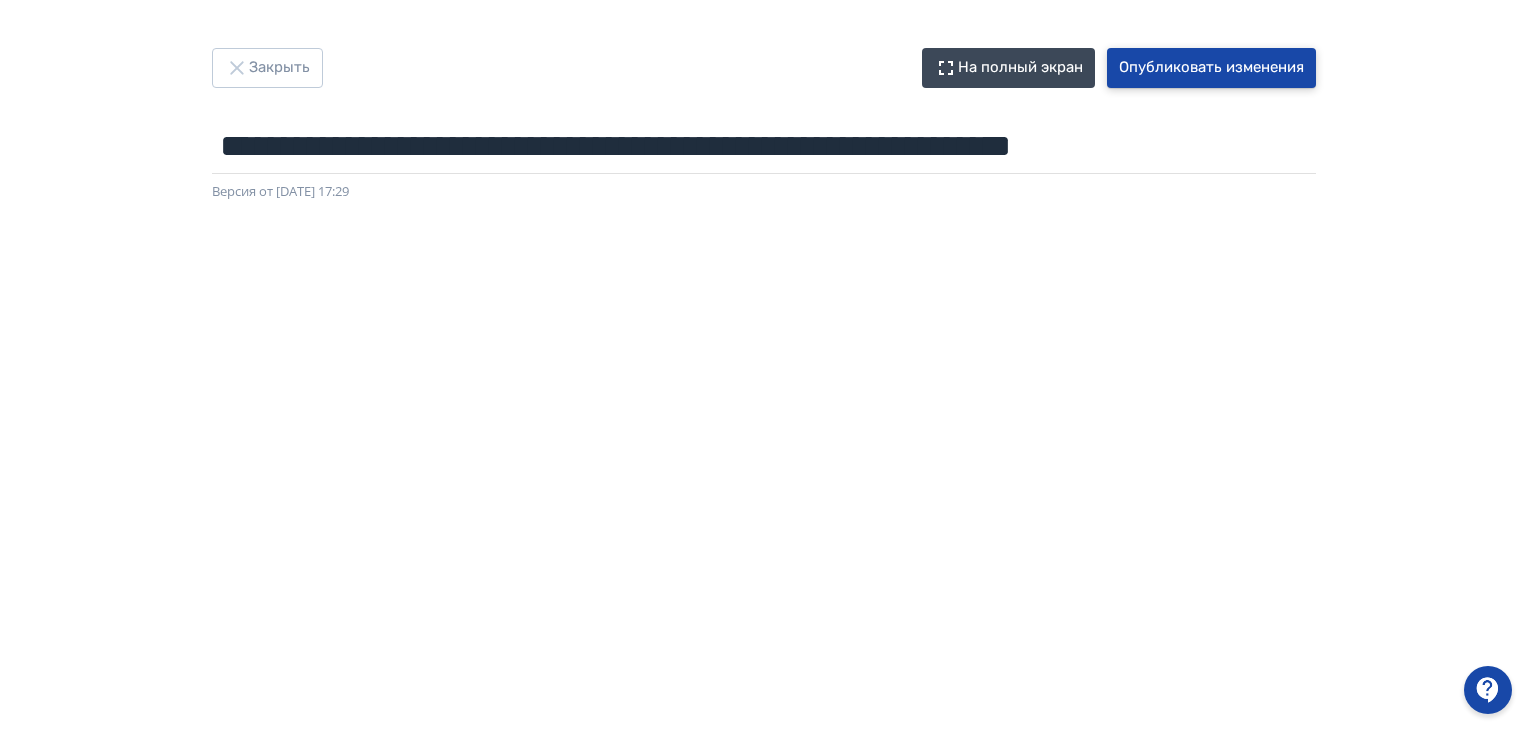 click on "Опубликовать изменения" at bounding box center (1211, 68) 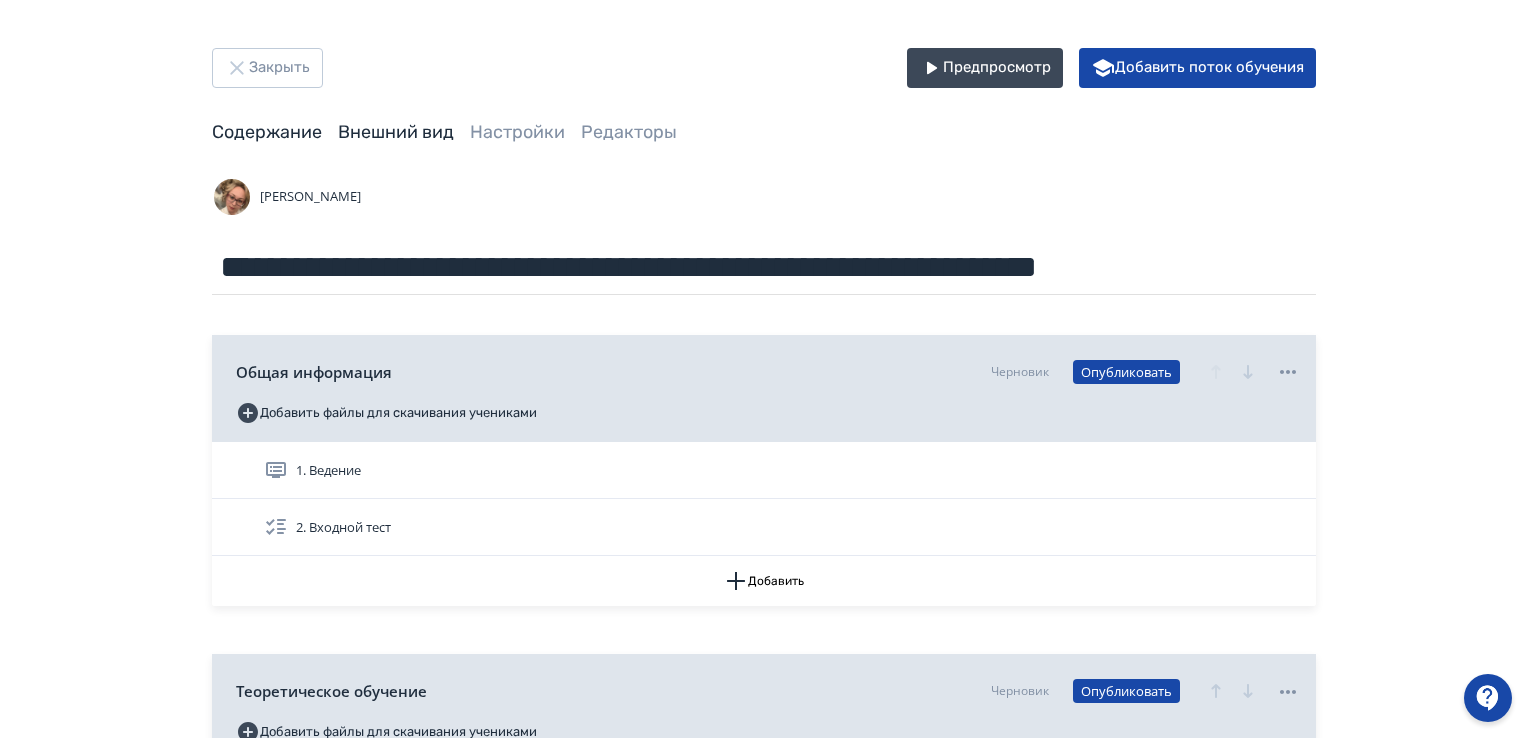 click on "Внешний вид" at bounding box center (396, 132) 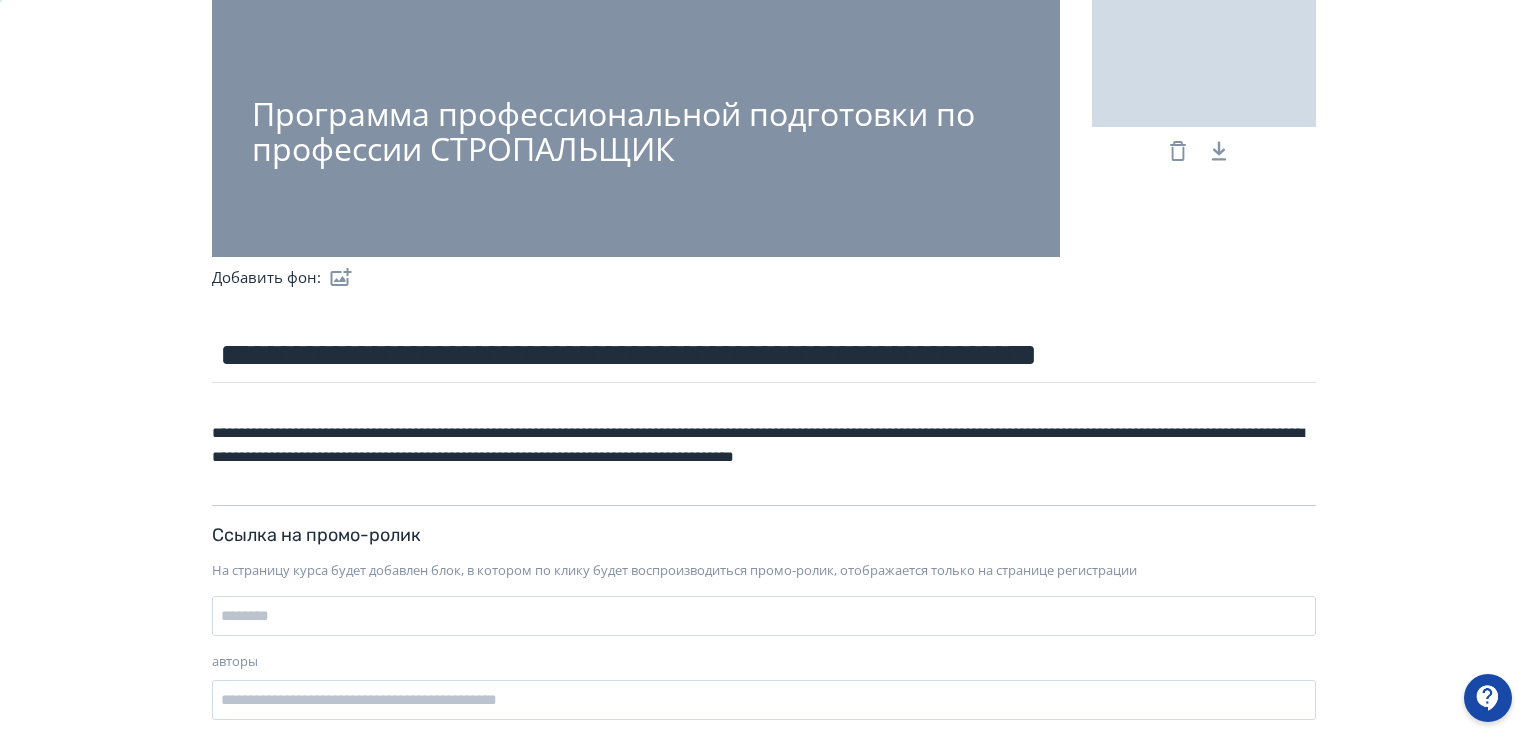 scroll, scrollTop: 246, scrollLeft: 0, axis: vertical 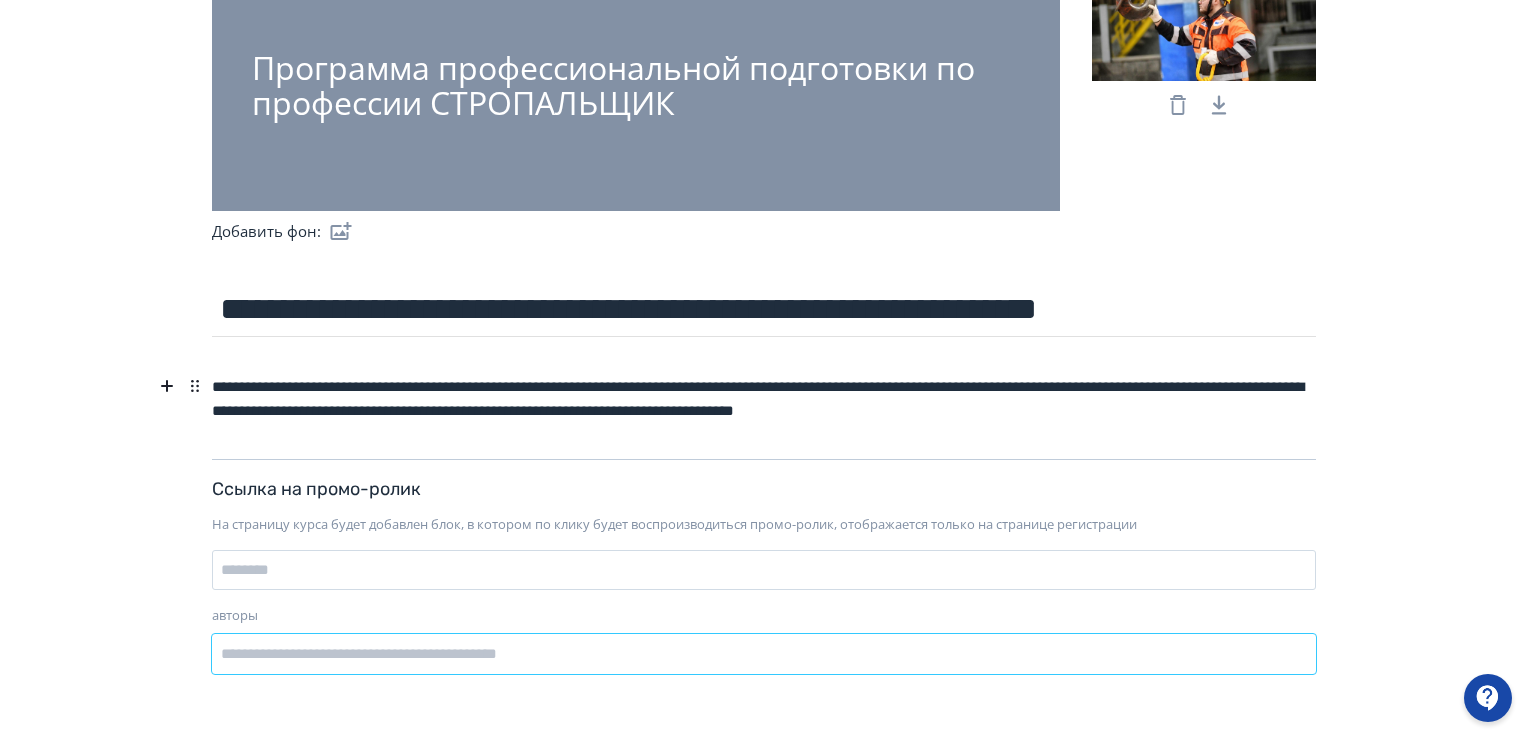 click on "авторы" at bounding box center [764, 654] 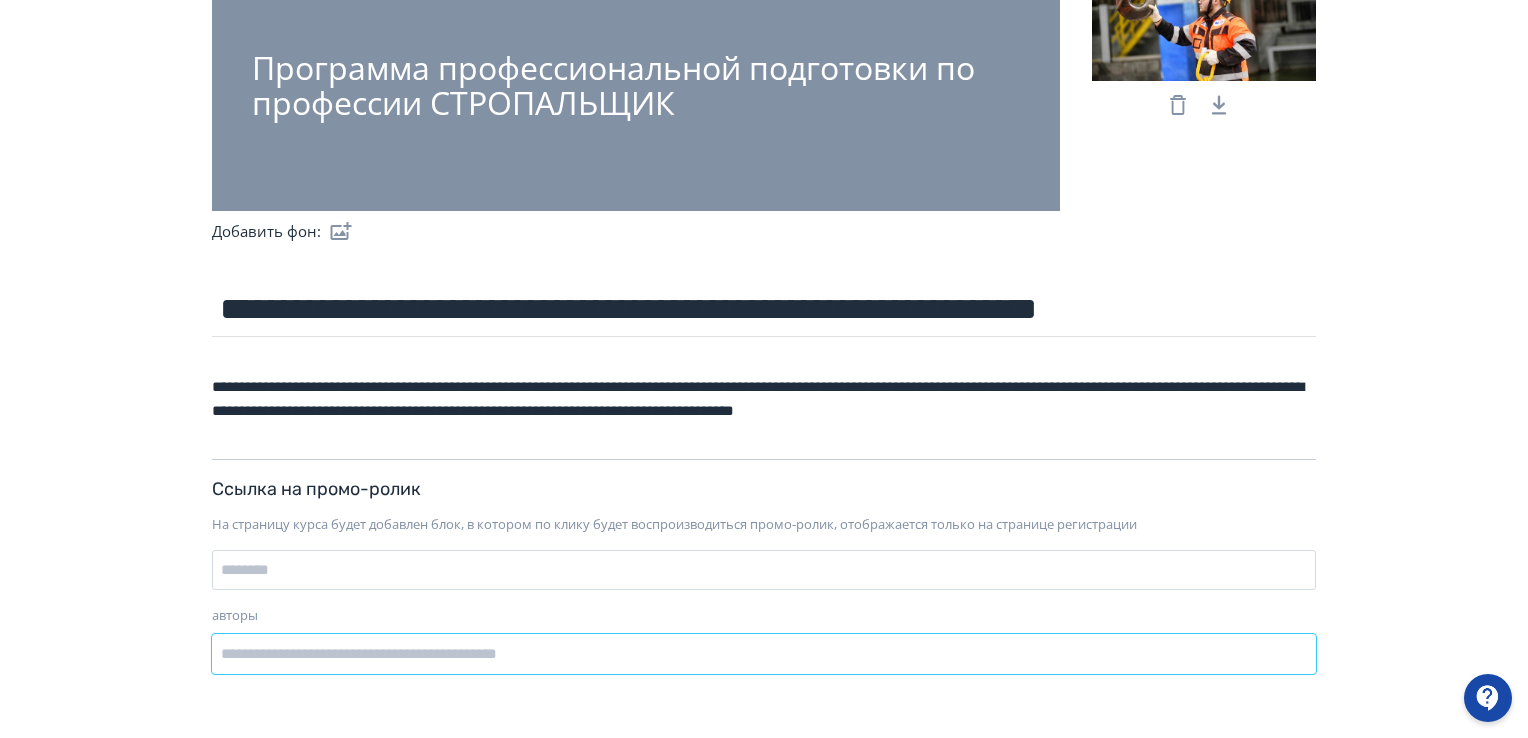 type on "**********" 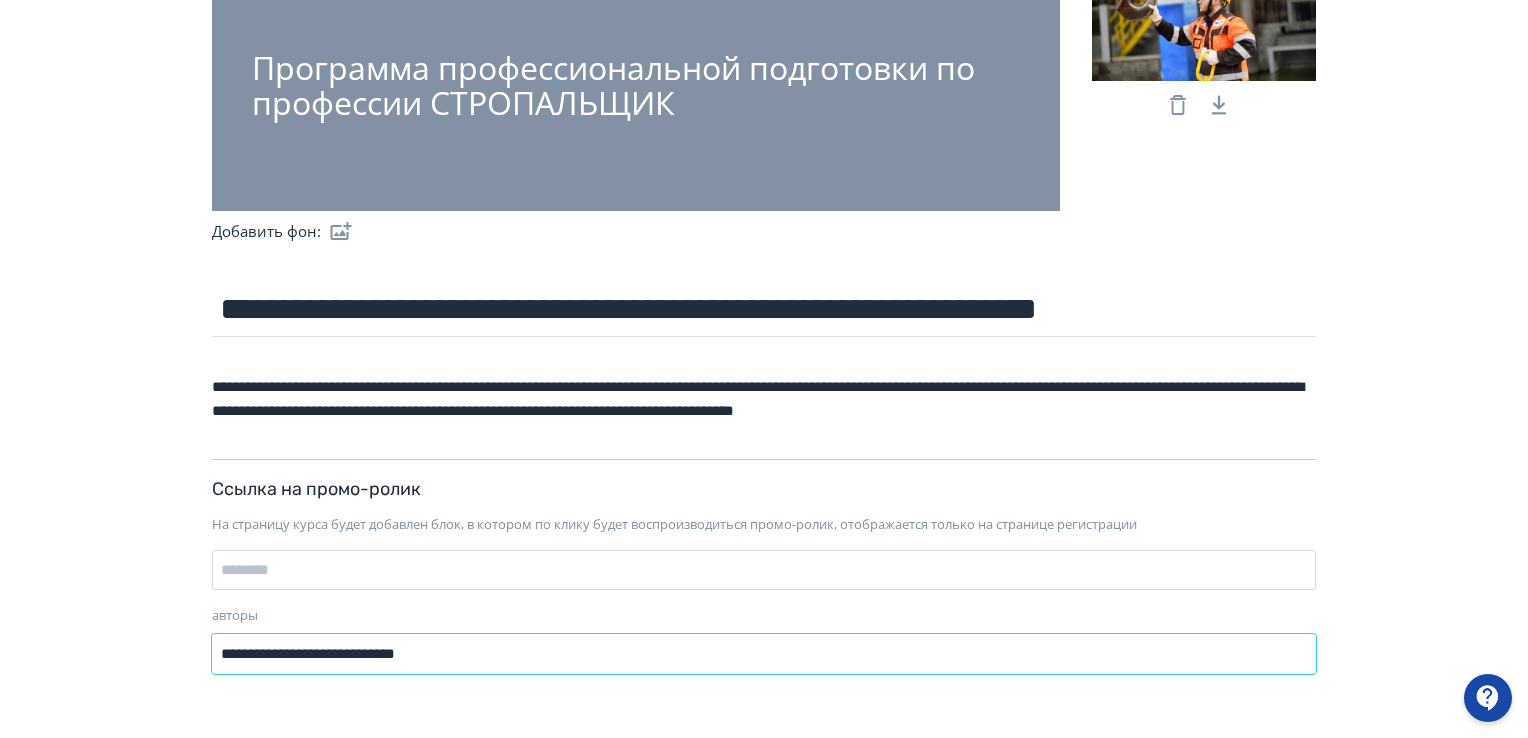 scroll, scrollTop: 0, scrollLeft: 0, axis: both 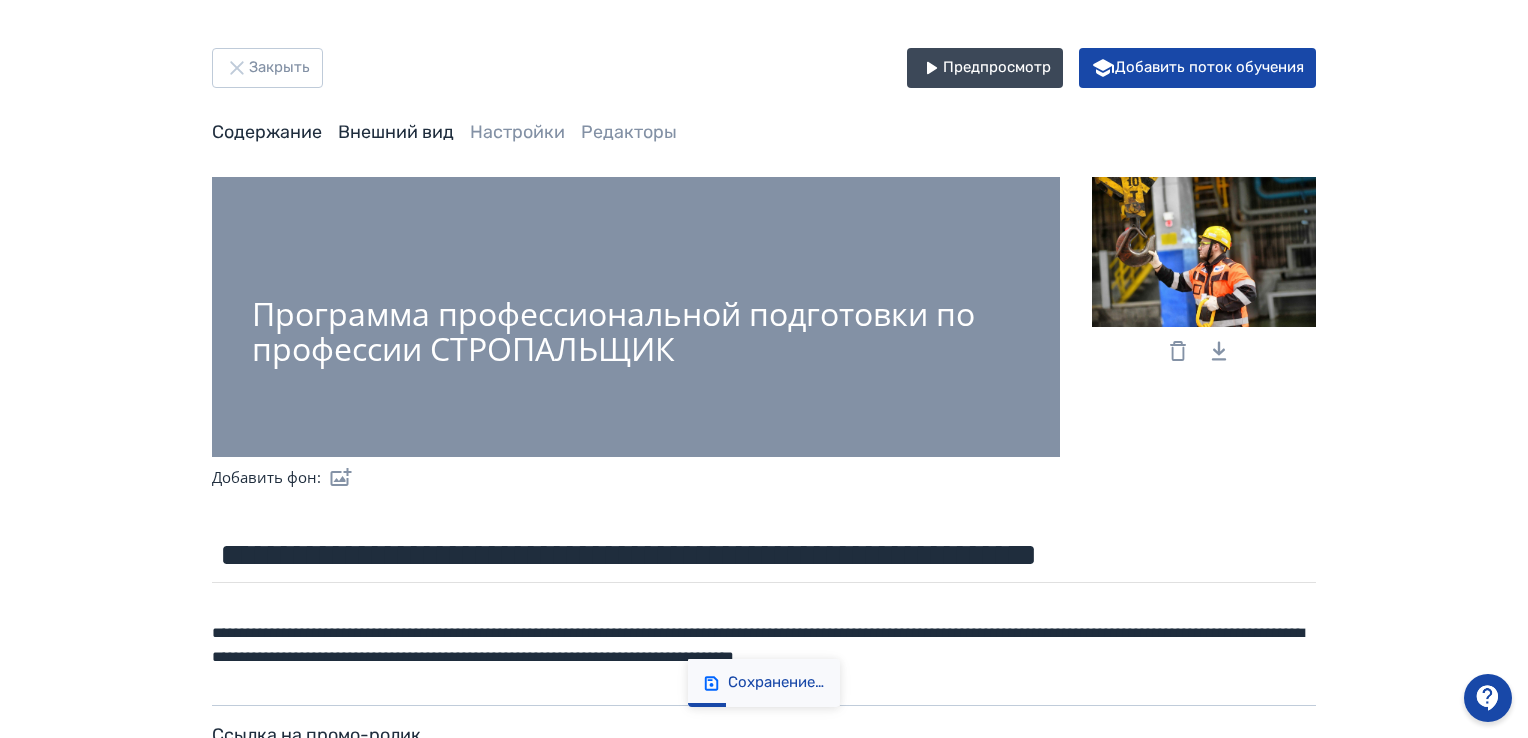 click on "Содержание" at bounding box center [267, 132] 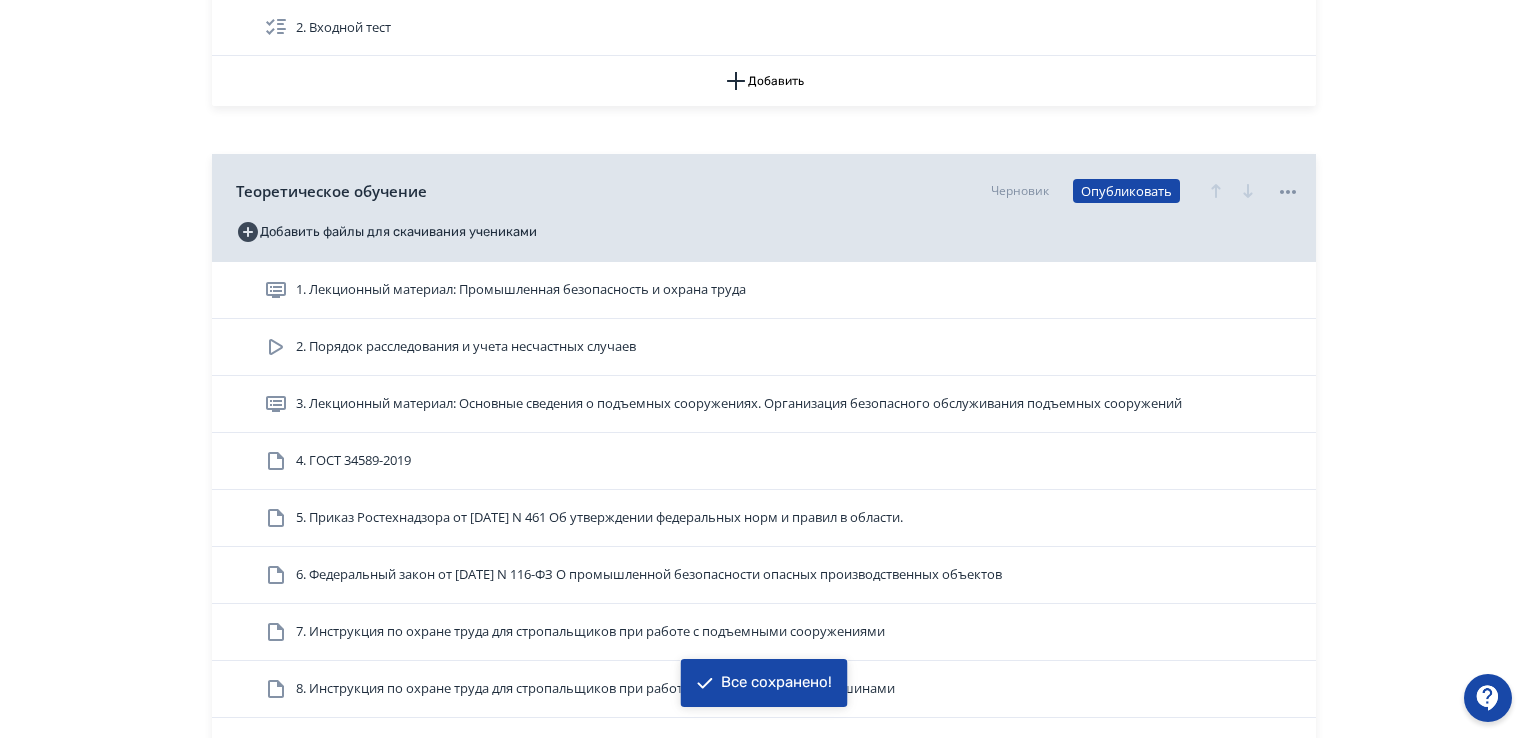 scroll, scrollTop: 0, scrollLeft: 0, axis: both 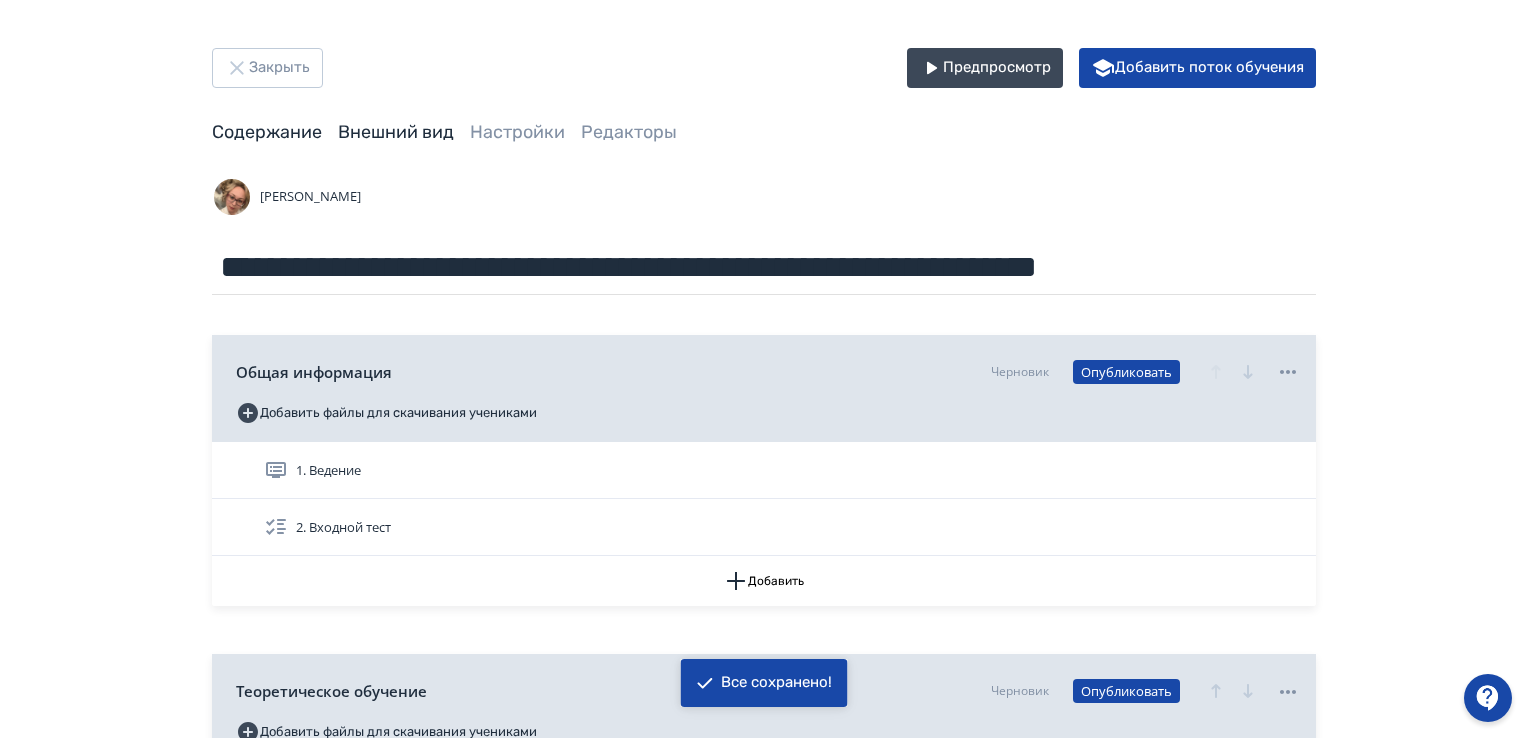 click on "Внешний вид" at bounding box center (396, 132) 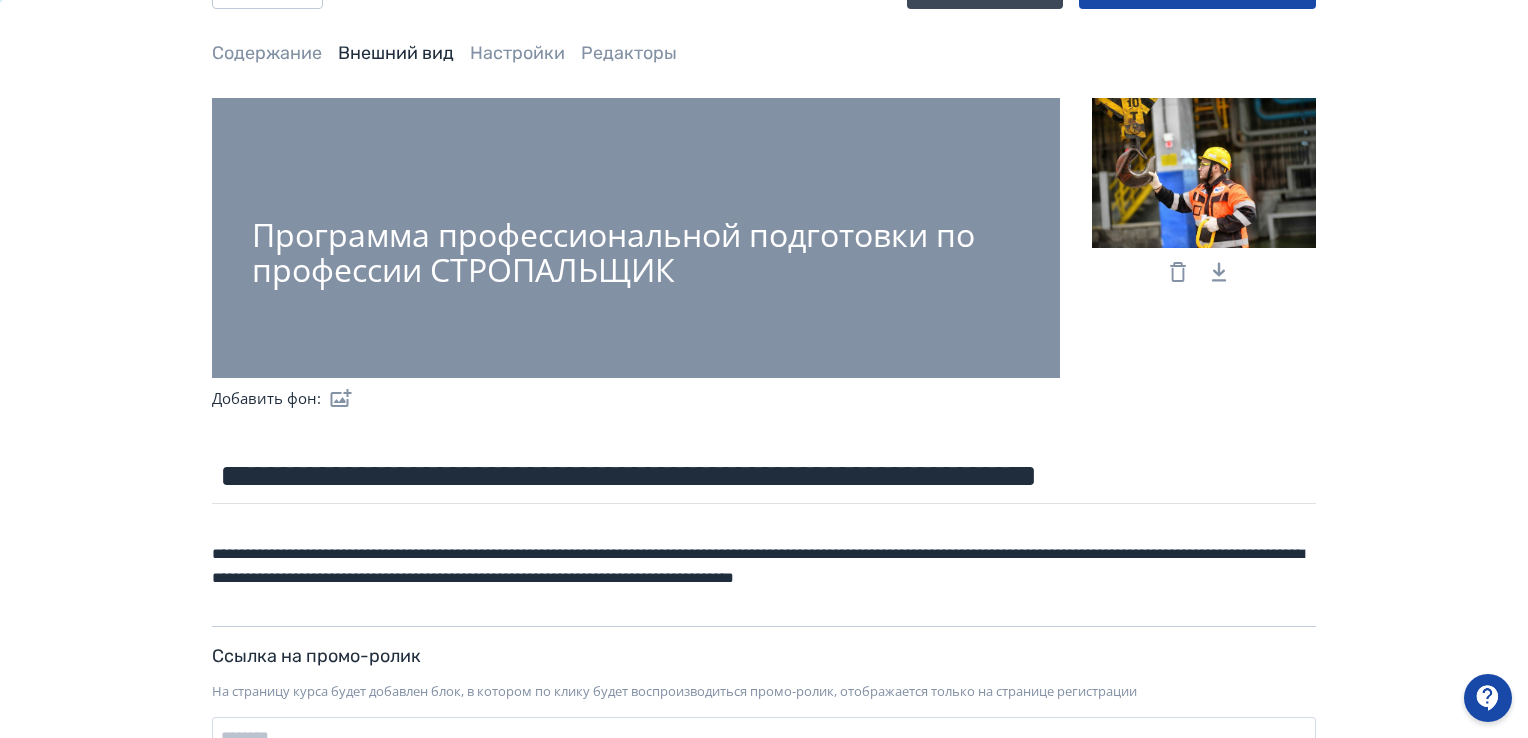 scroll, scrollTop: 0, scrollLeft: 0, axis: both 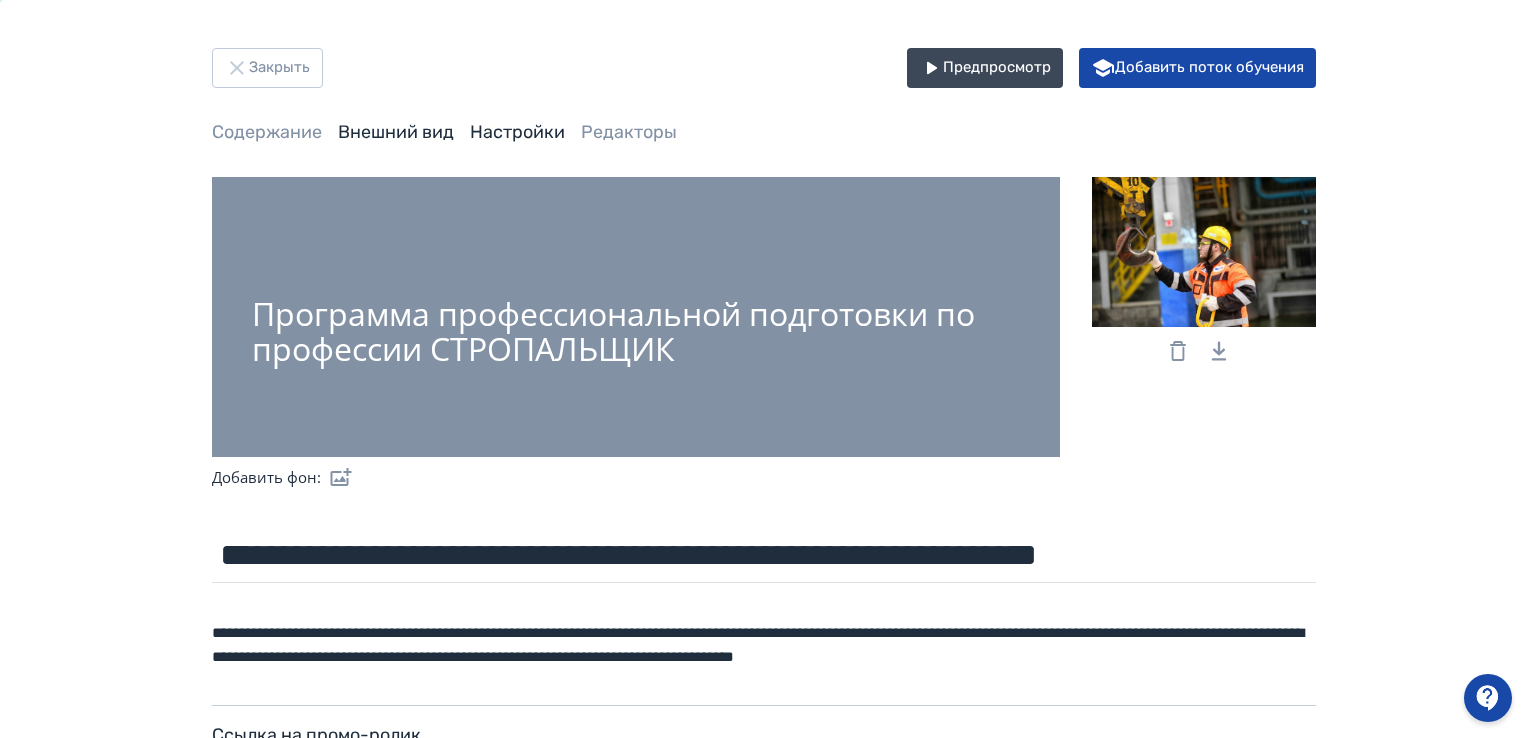 click on "Настройки" at bounding box center [517, 132] 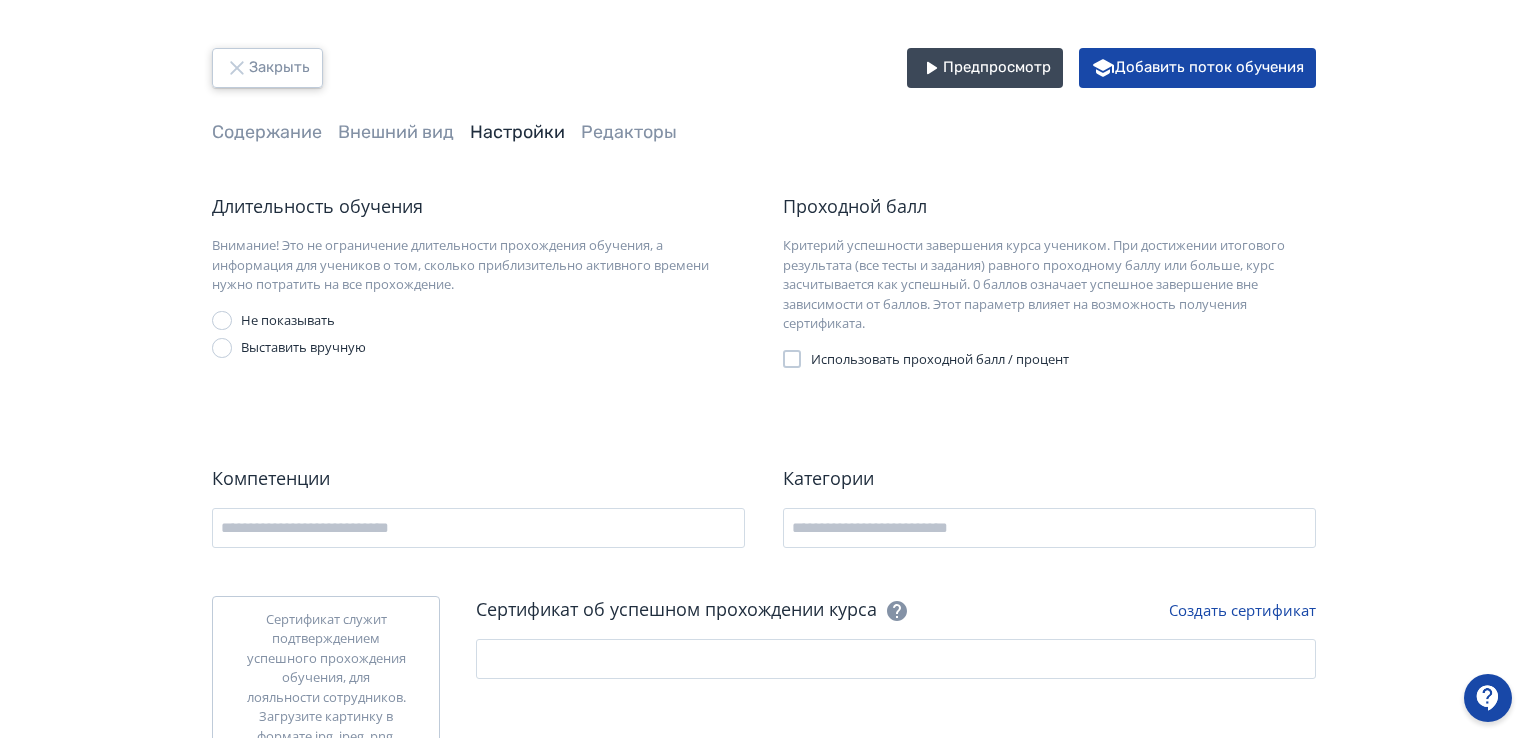 click on "Закрыть" at bounding box center [267, 68] 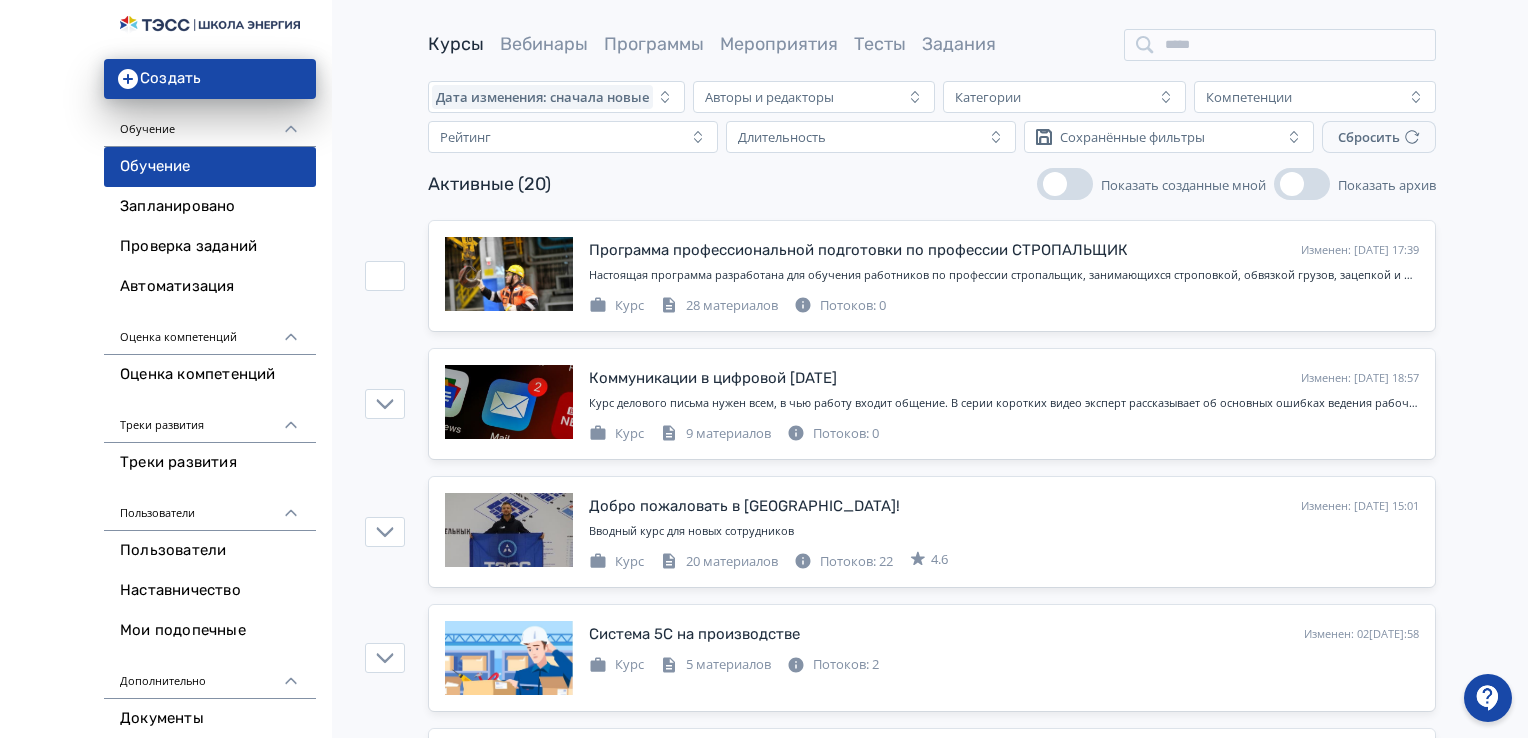 scroll, scrollTop: 0, scrollLeft: 0, axis: both 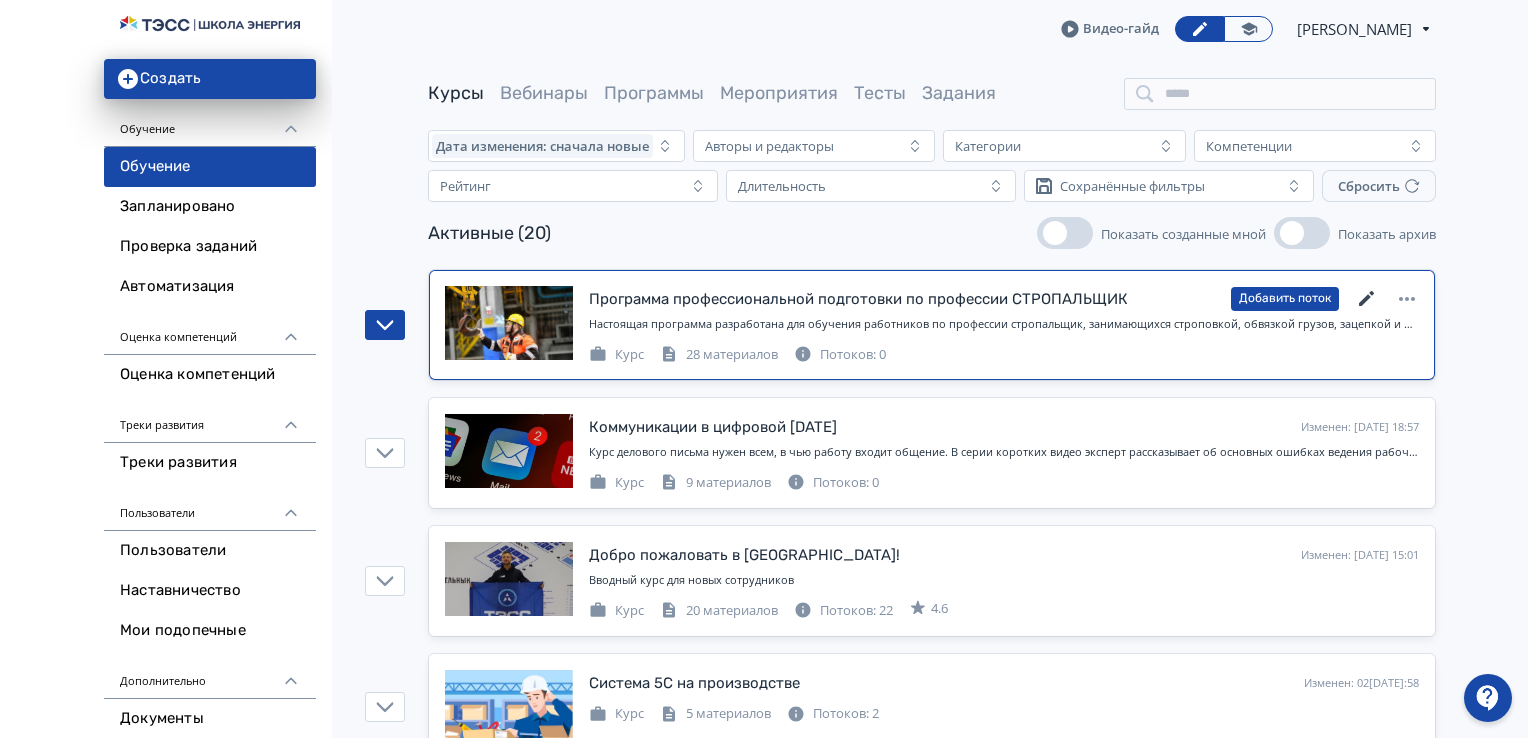 click 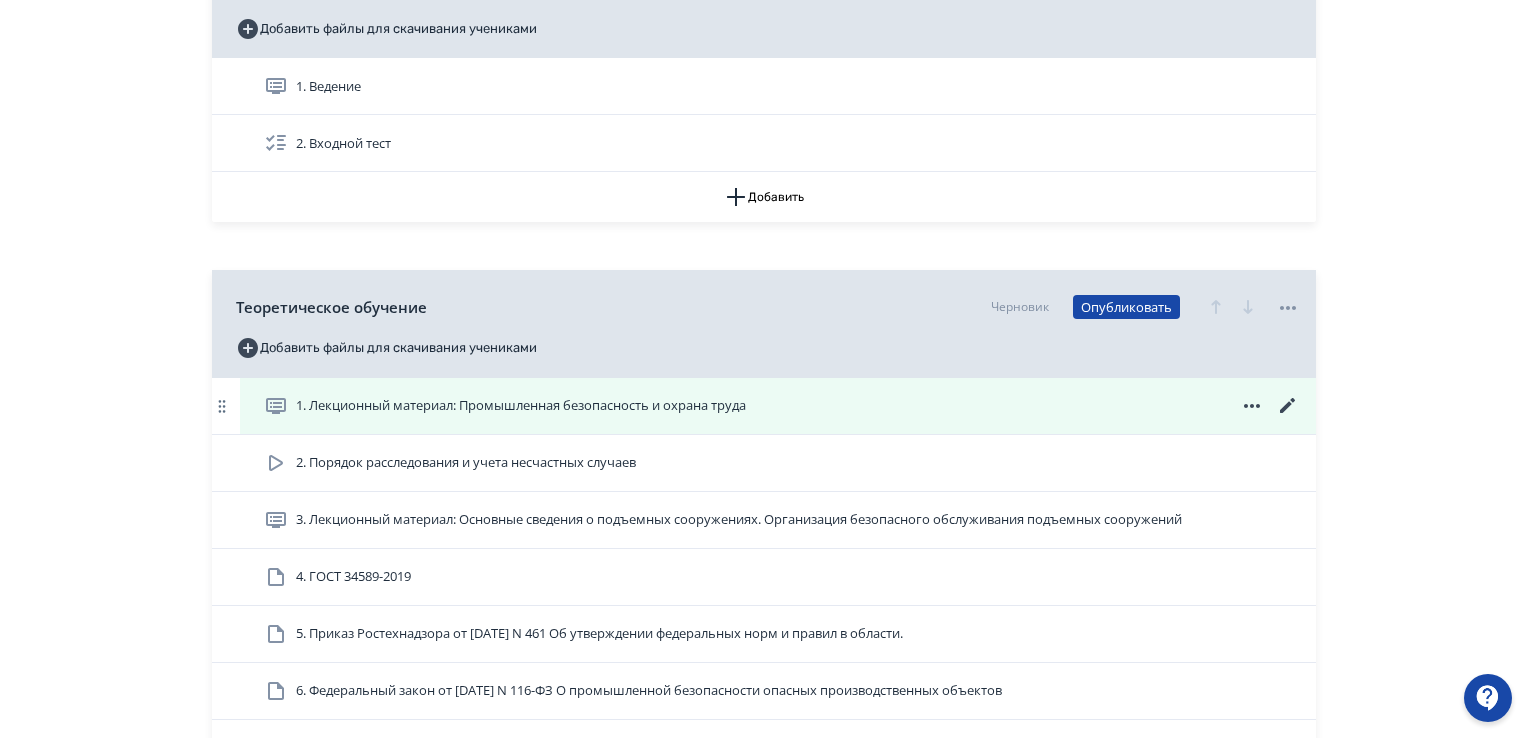 scroll, scrollTop: 400, scrollLeft: 0, axis: vertical 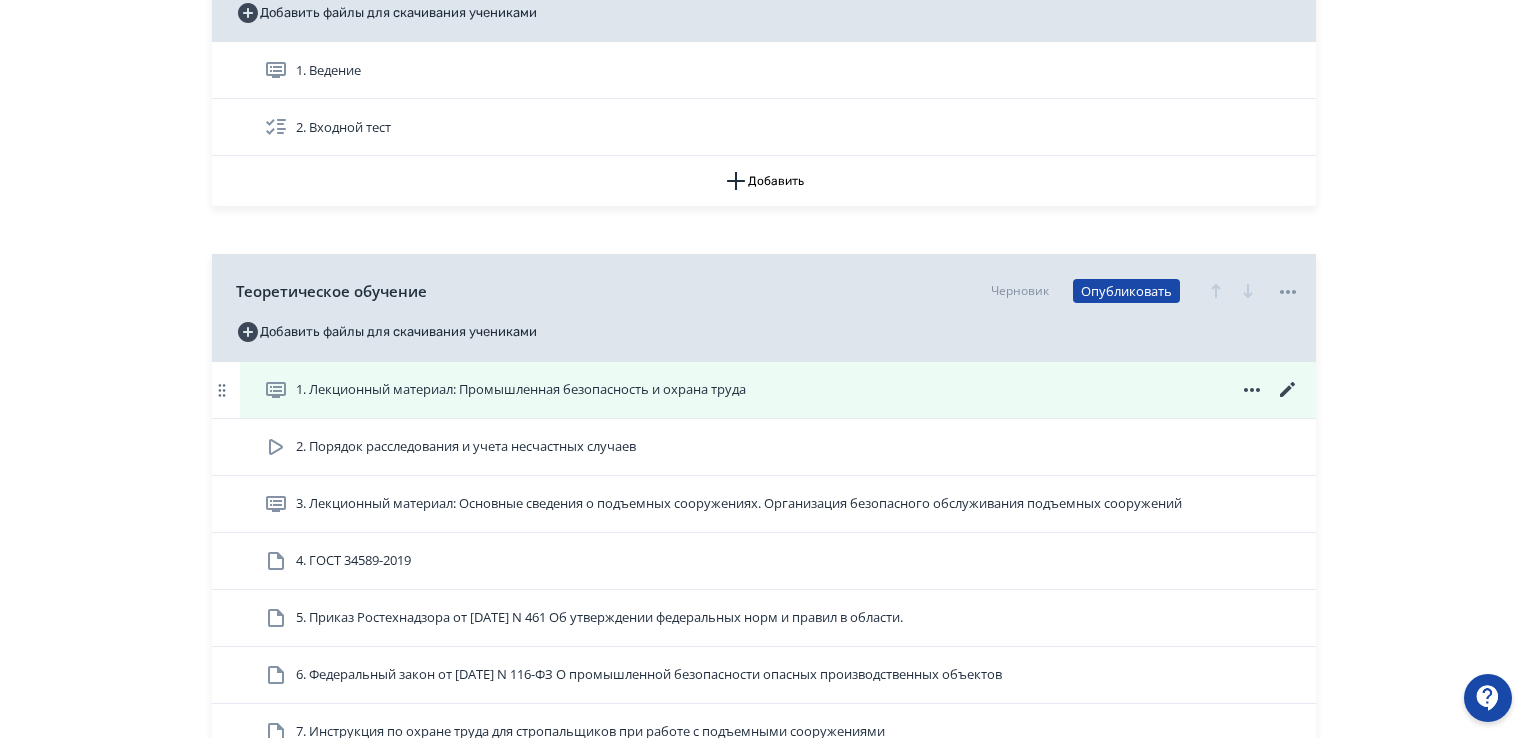 click 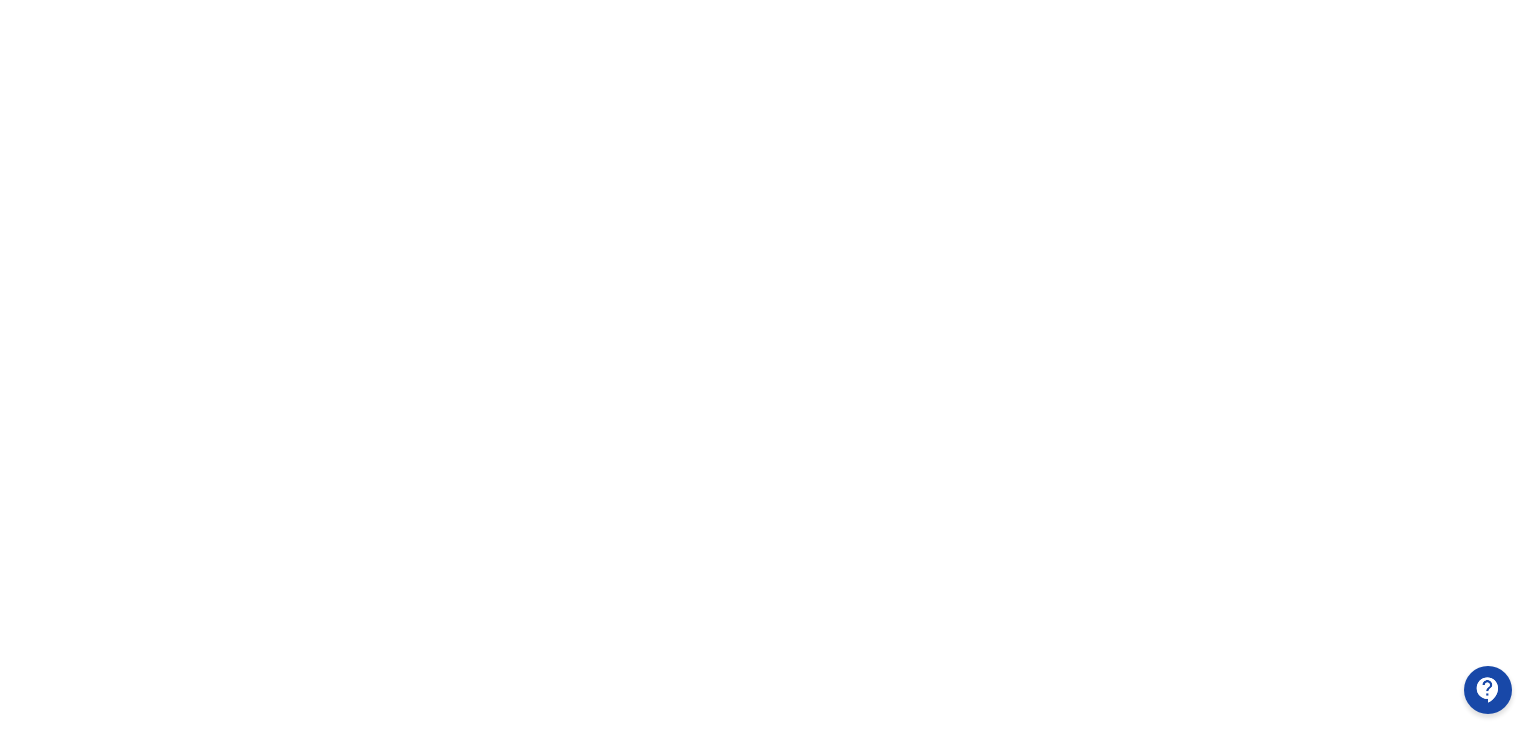 scroll, scrollTop: 411, scrollLeft: 0, axis: vertical 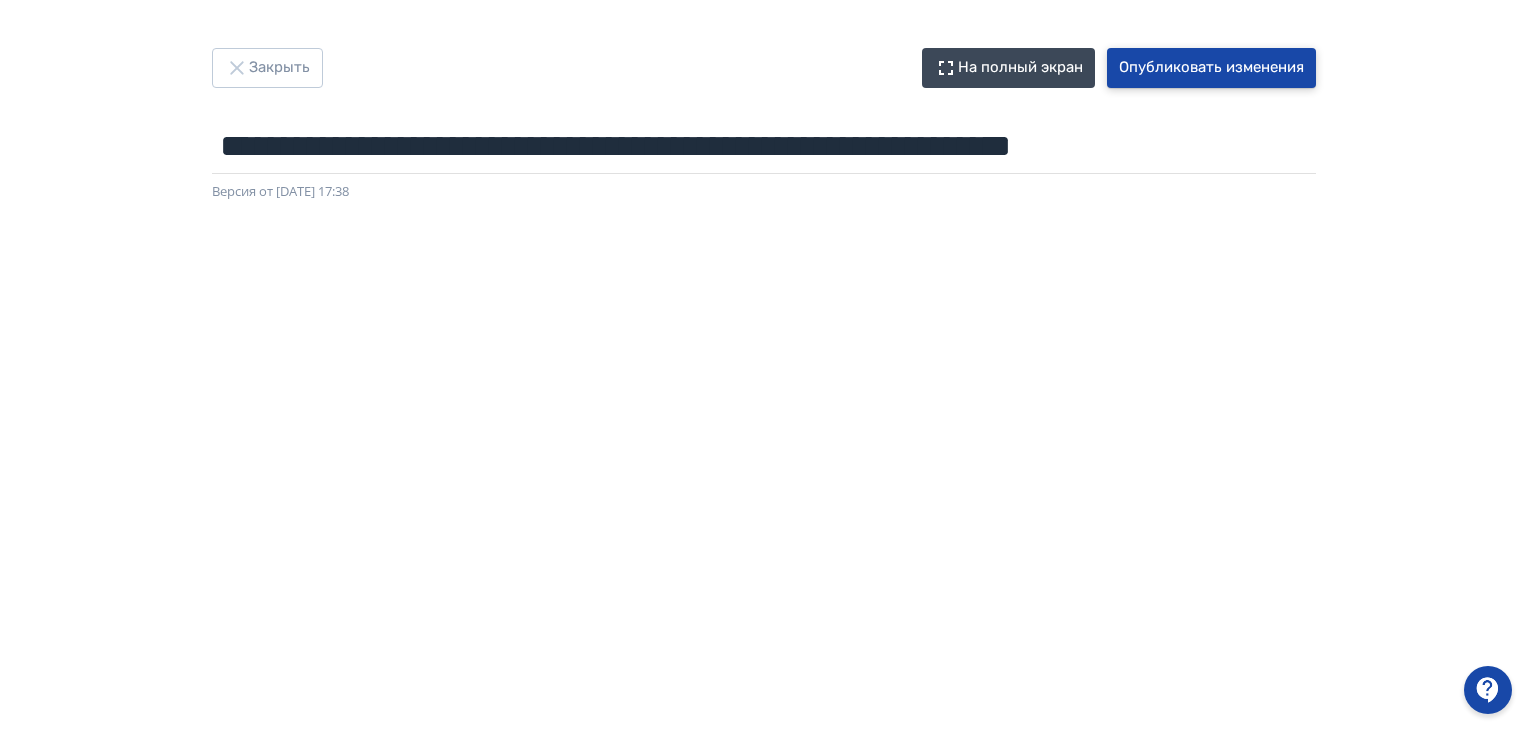 click on "Опубликовать изменения" at bounding box center (1211, 68) 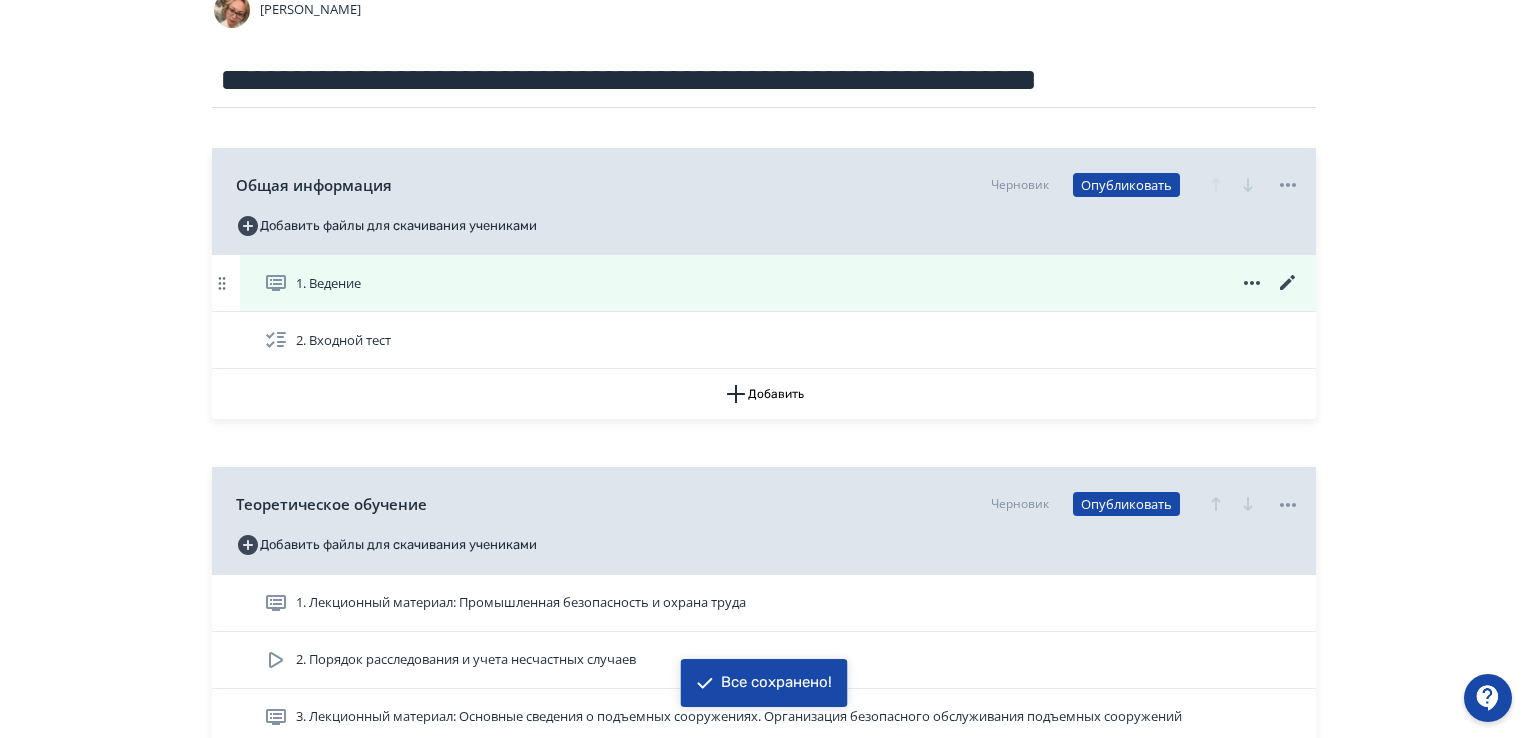 scroll, scrollTop: 400, scrollLeft: 0, axis: vertical 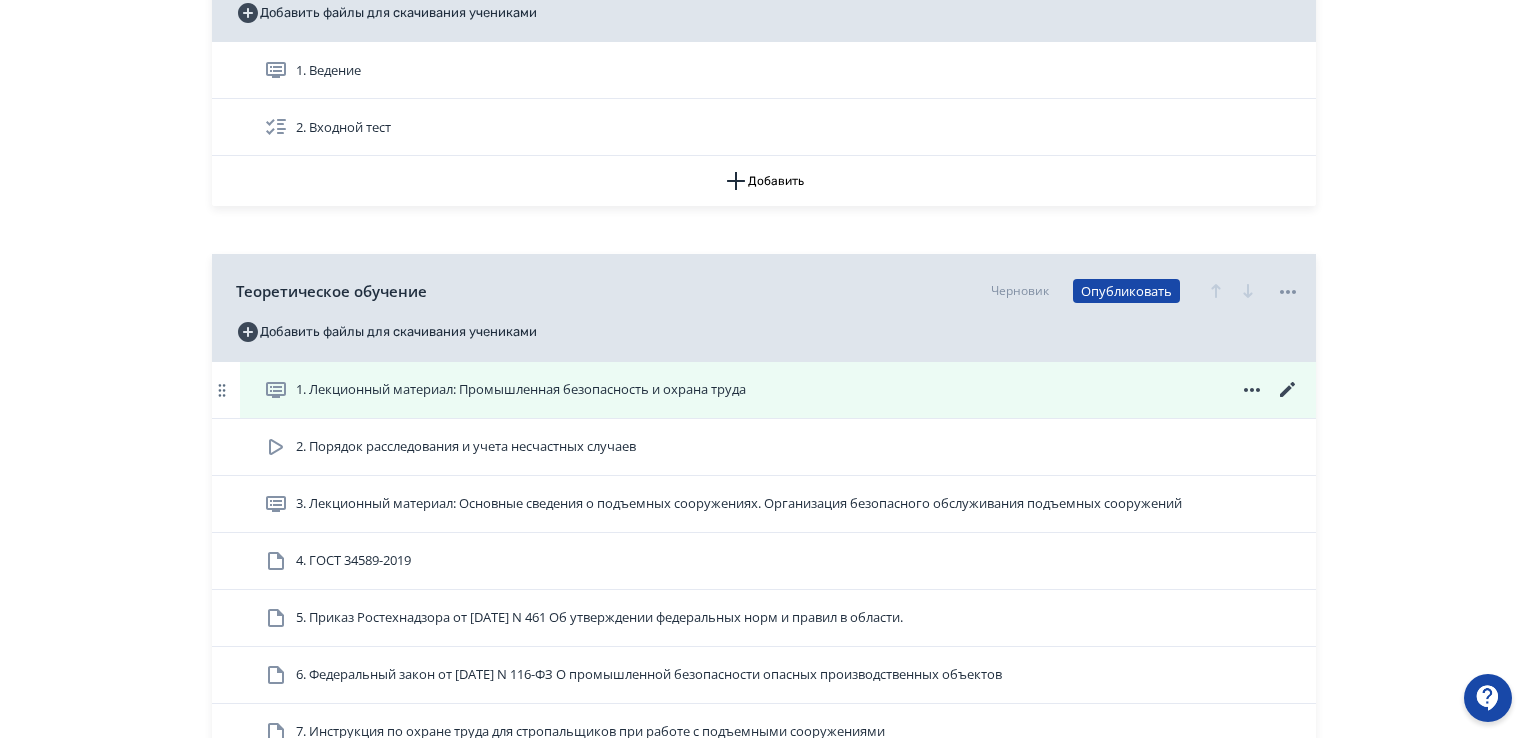 click on "1. Лекционный материал: Промышленная безопасность и охрана труда" at bounding box center (521, 390) 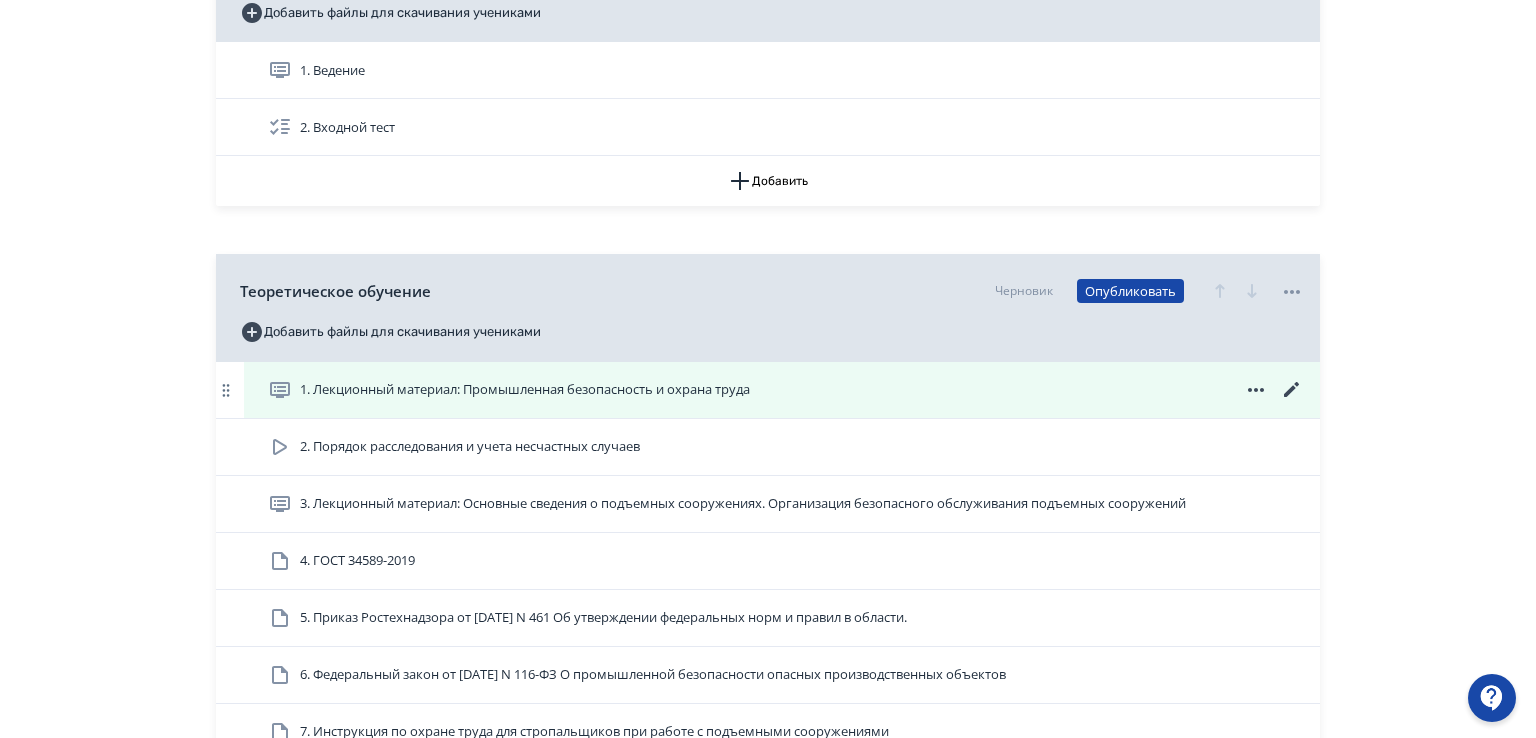 scroll, scrollTop: 0, scrollLeft: 0, axis: both 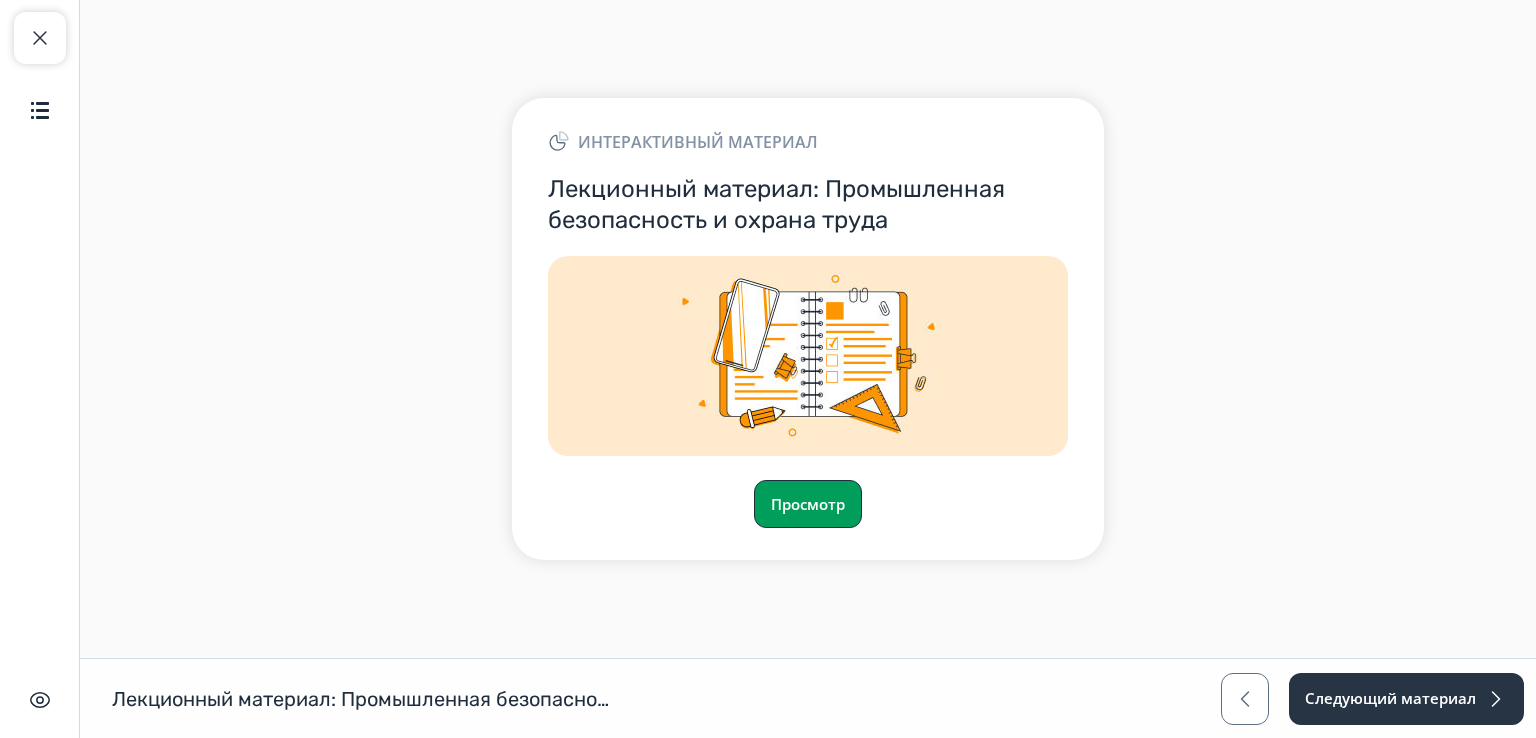click on "Просмотр" at bounding box center (808, 504) 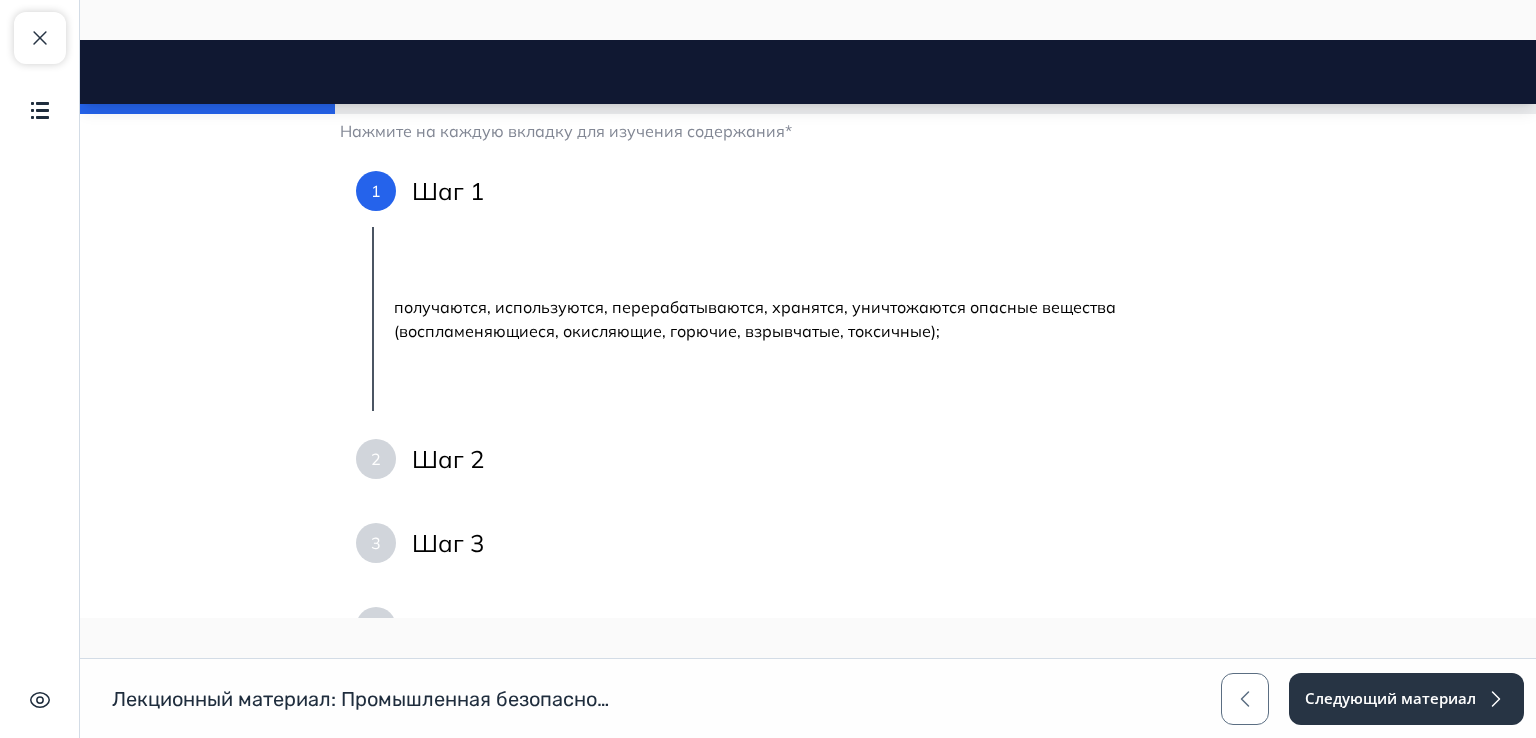 scroll, scrollTop: 1200, scrollLeft: 0, axis: vertical 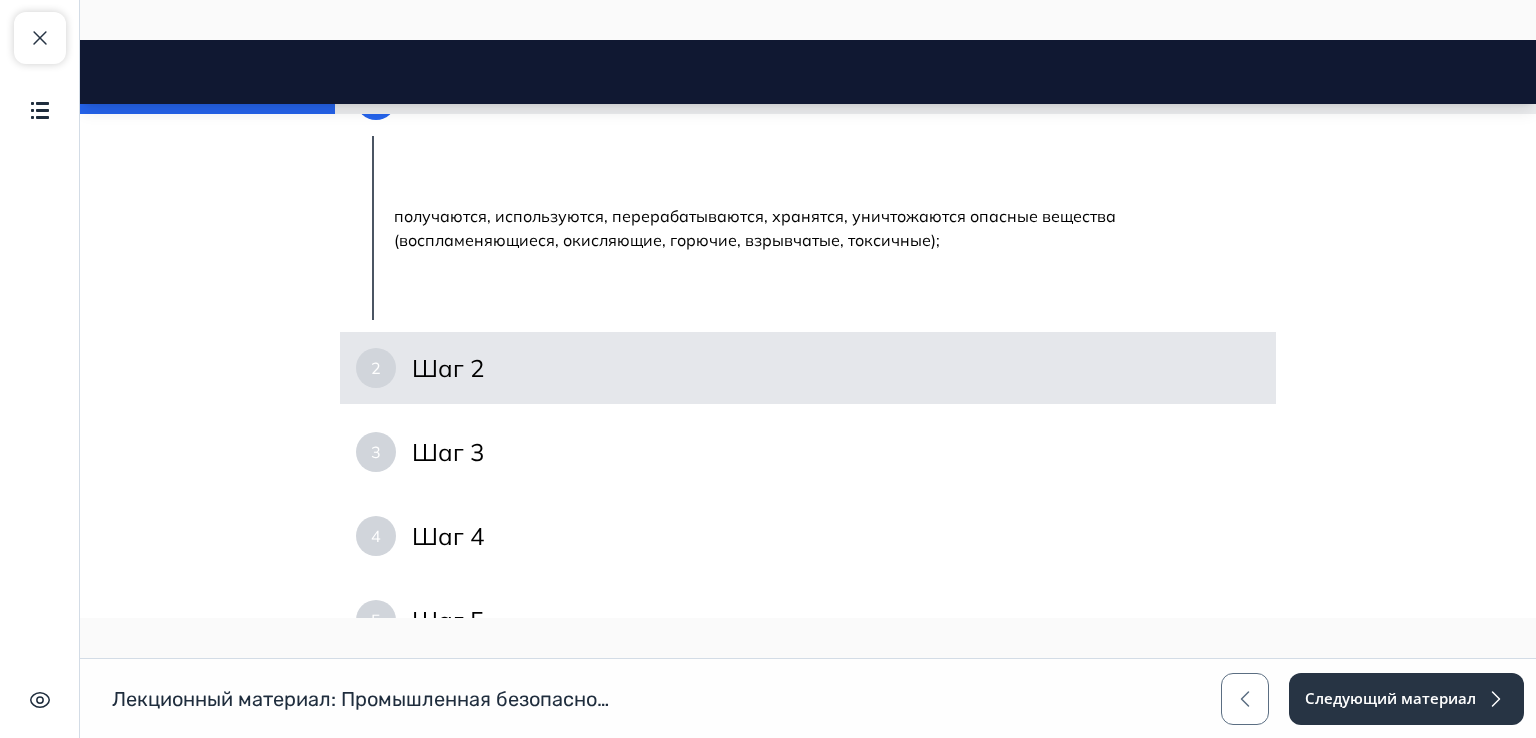 click on "Шаг 2" at bounding box center [448, 368] 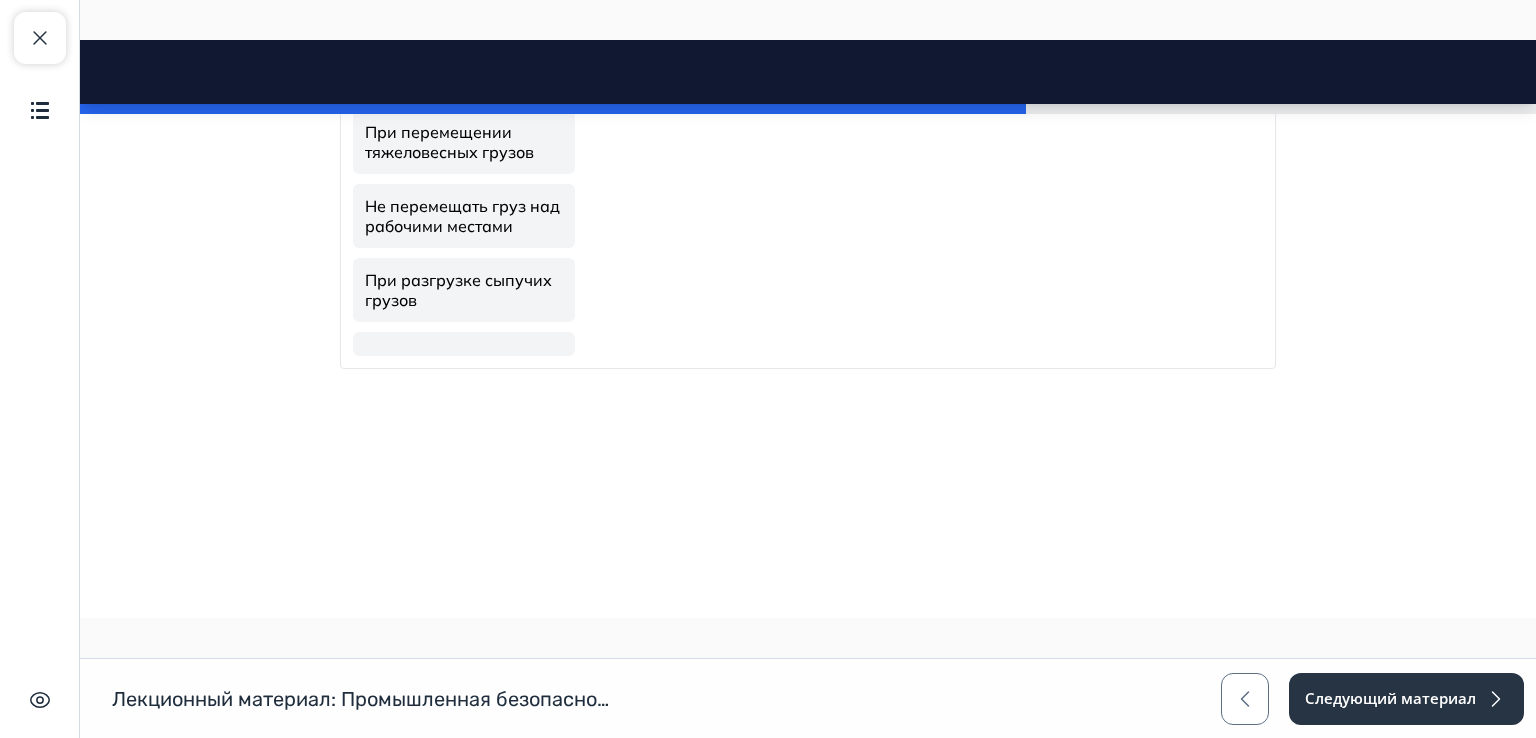 scroll, scrollTop: 8300, scrollLeft: 0, axis: vertical 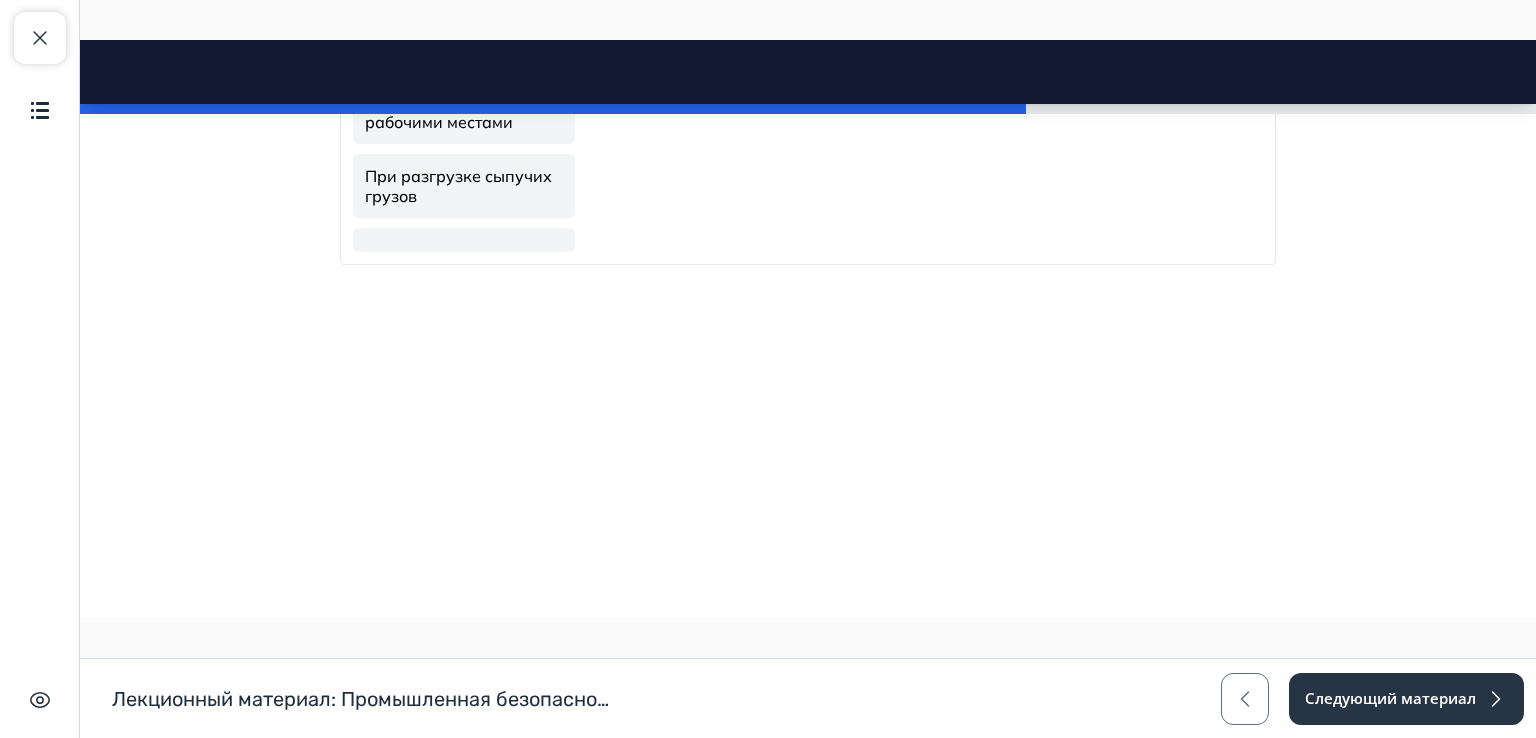 click at bounding box center [464, 240] 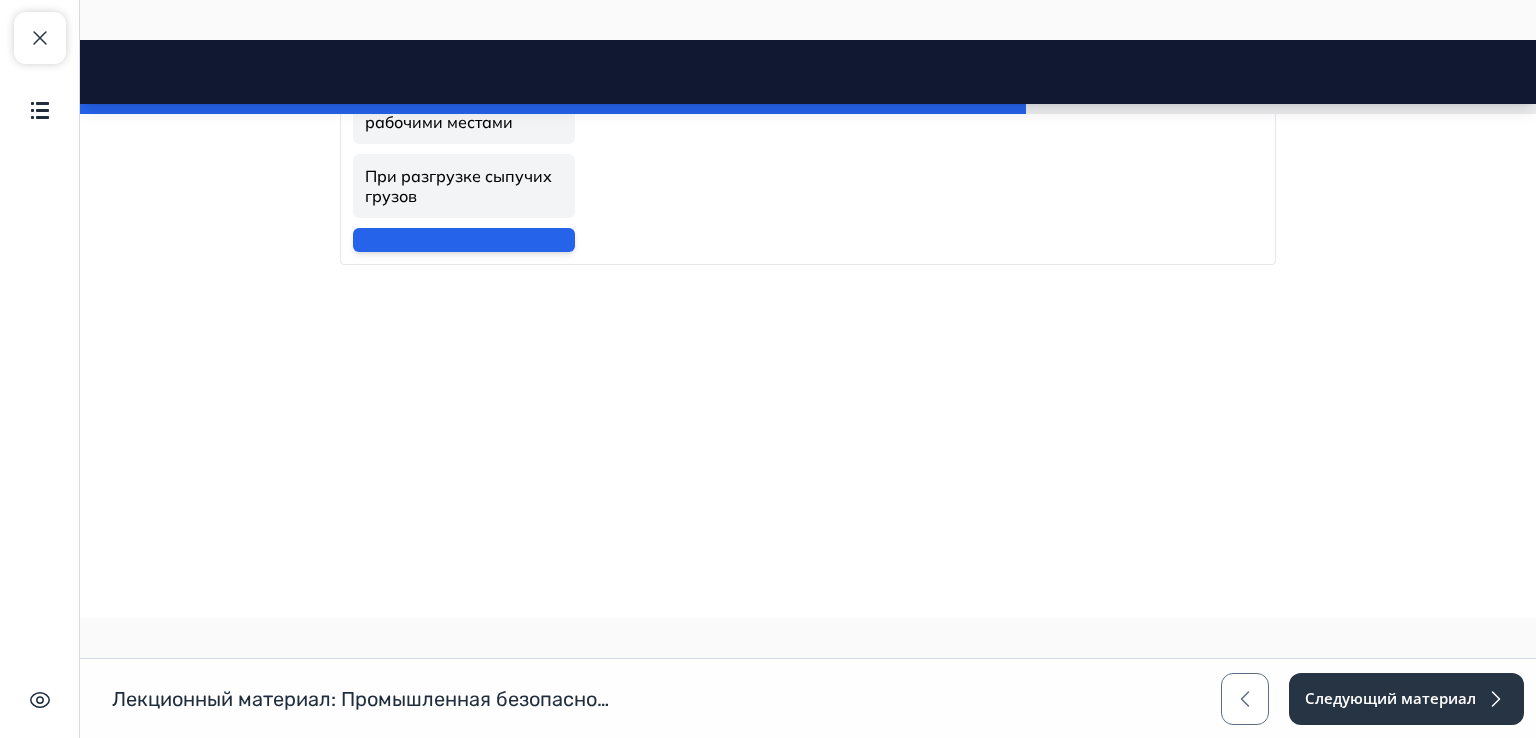 click on "При разгрузке сыпучих грузов" at bounding box center (464, 186) 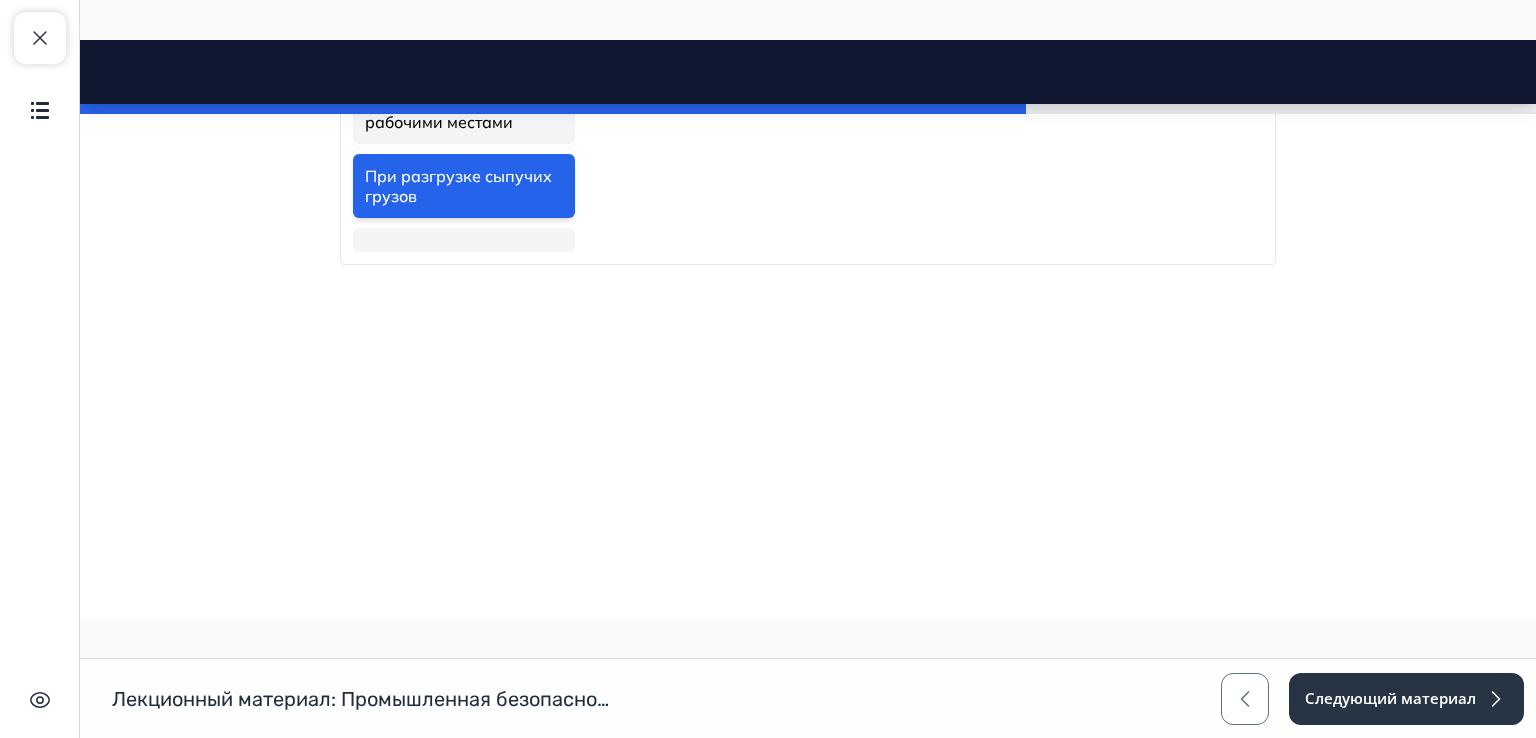 click at bounding box center [464, 240] 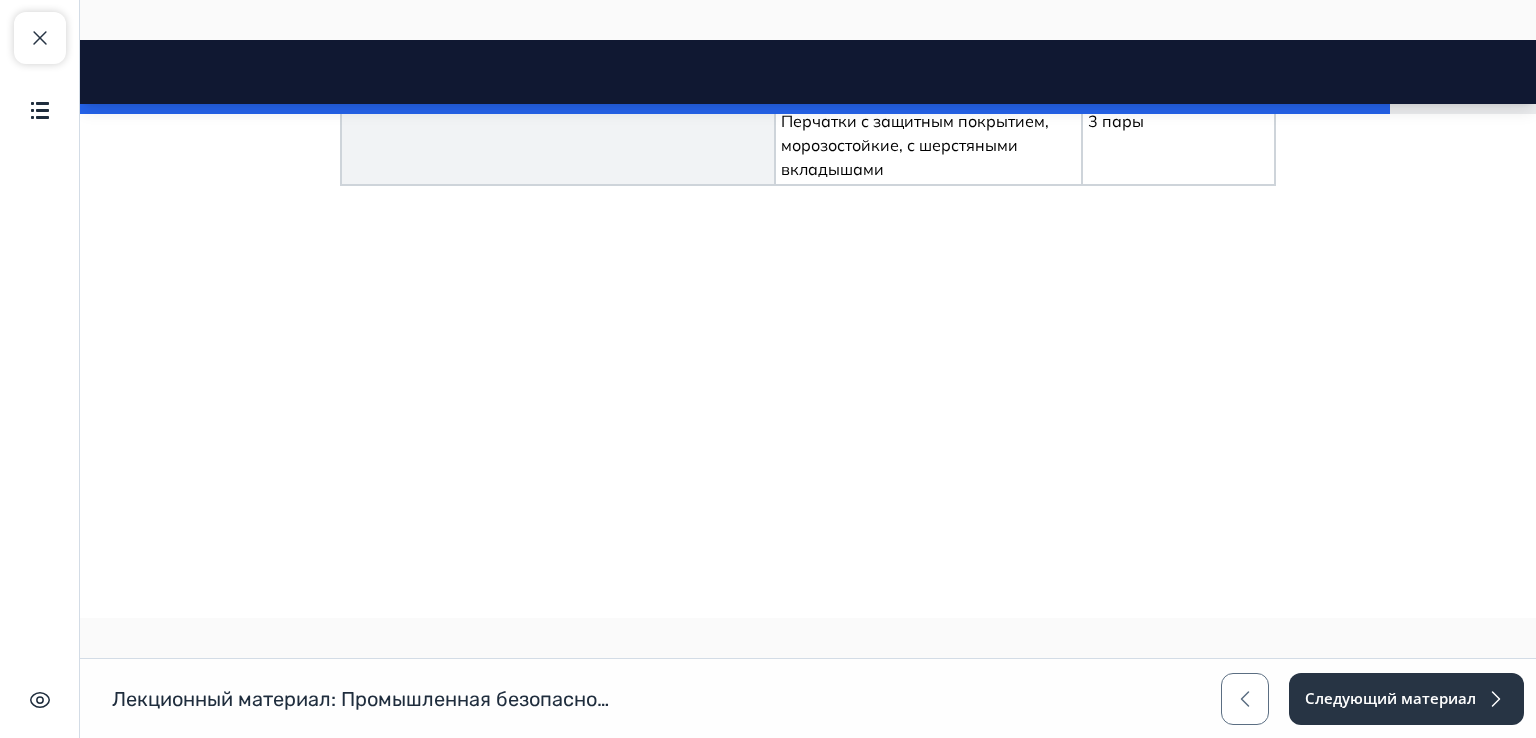 scroll, scrollTop: 11200, scrollLeft: 0, axis: vertical 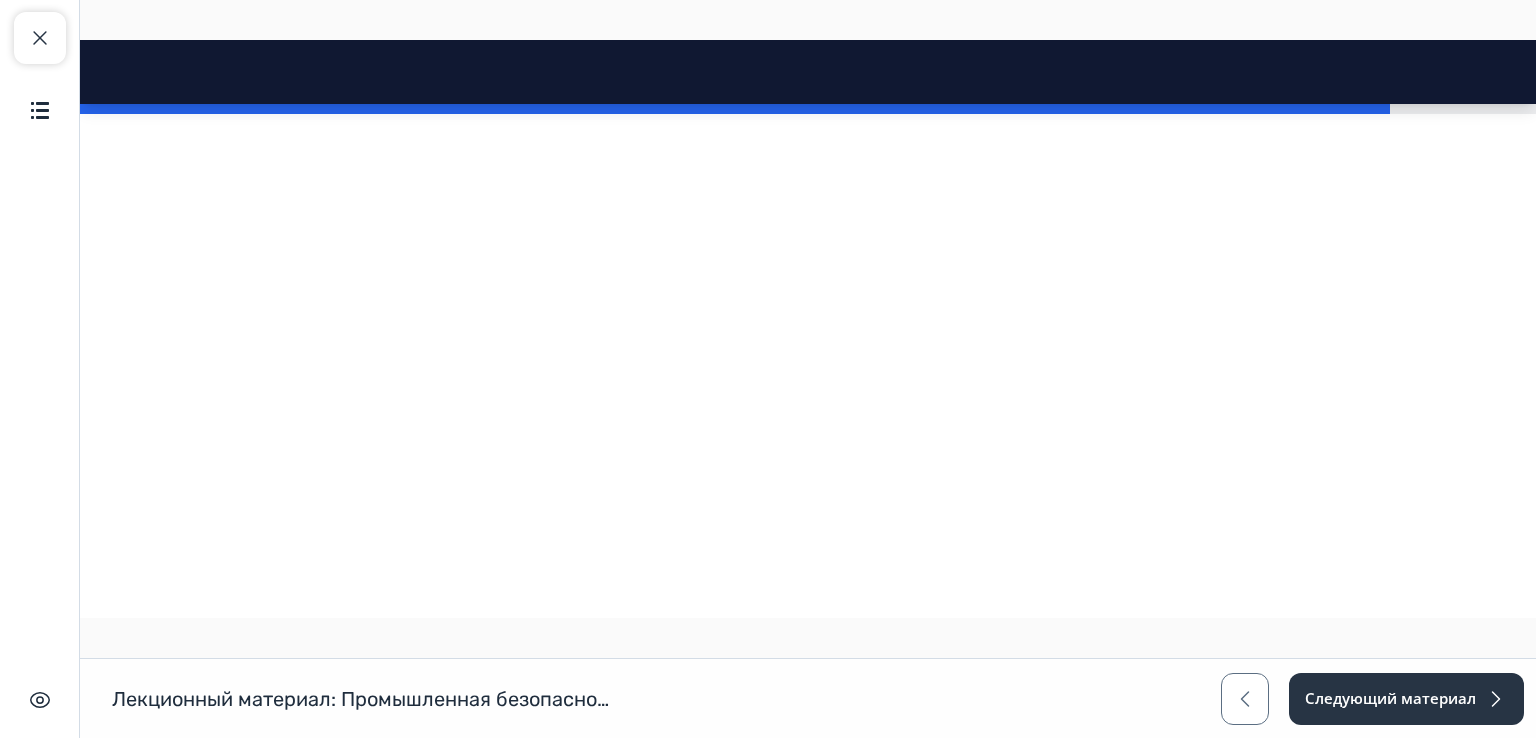 click at bounding box center [808, -333] 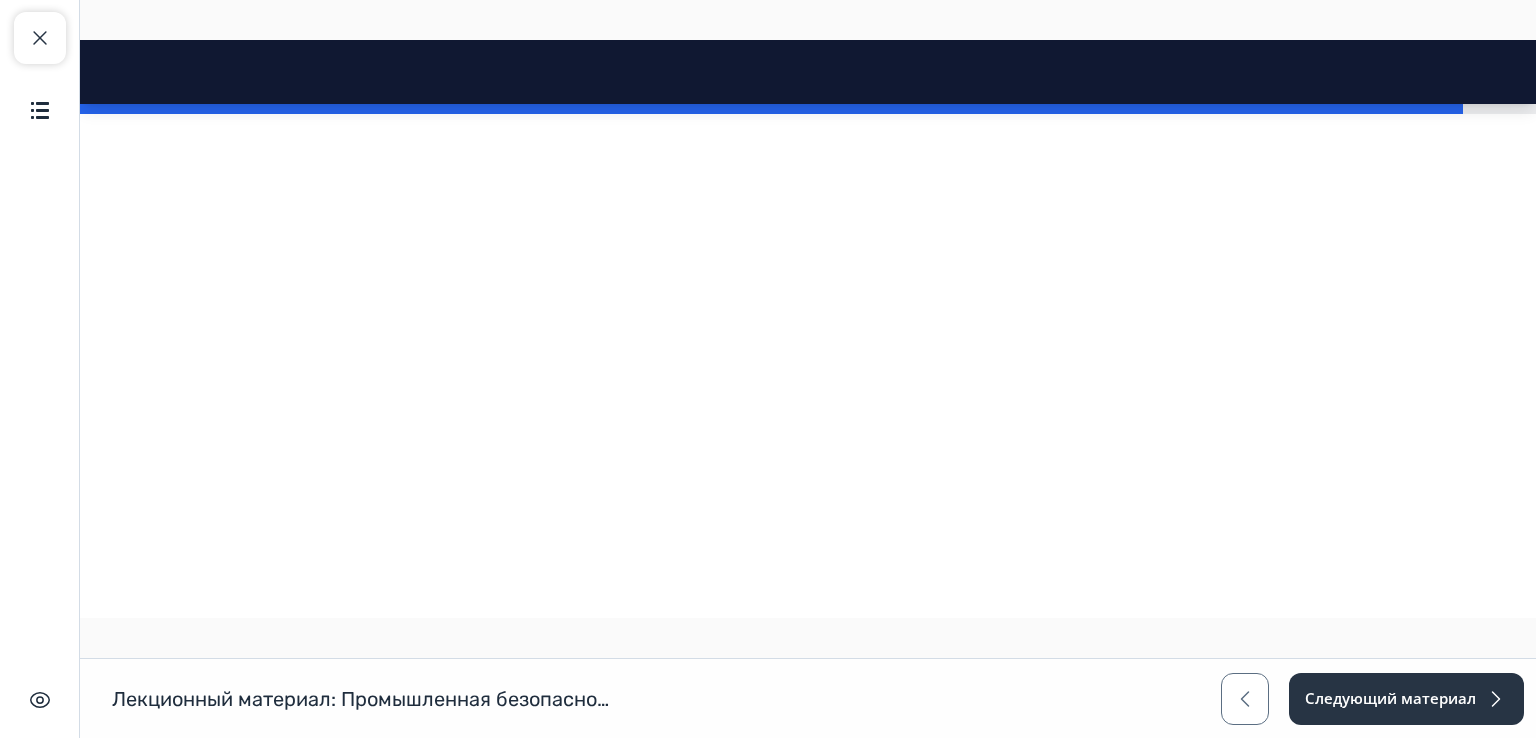 scroll, scrollTop: 13100, scrollLeft: 0, axis: vertical 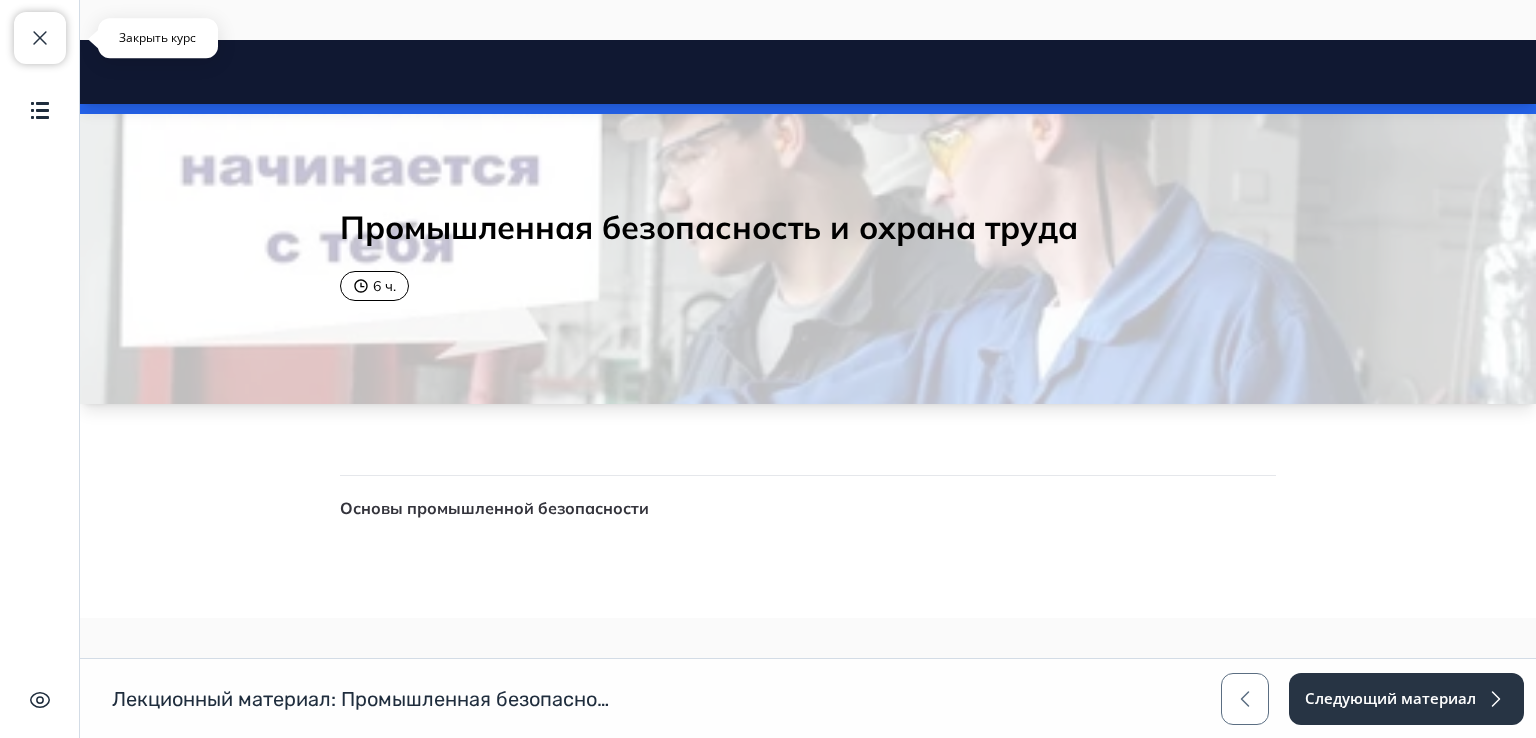 click at bounding box center [40, 38] 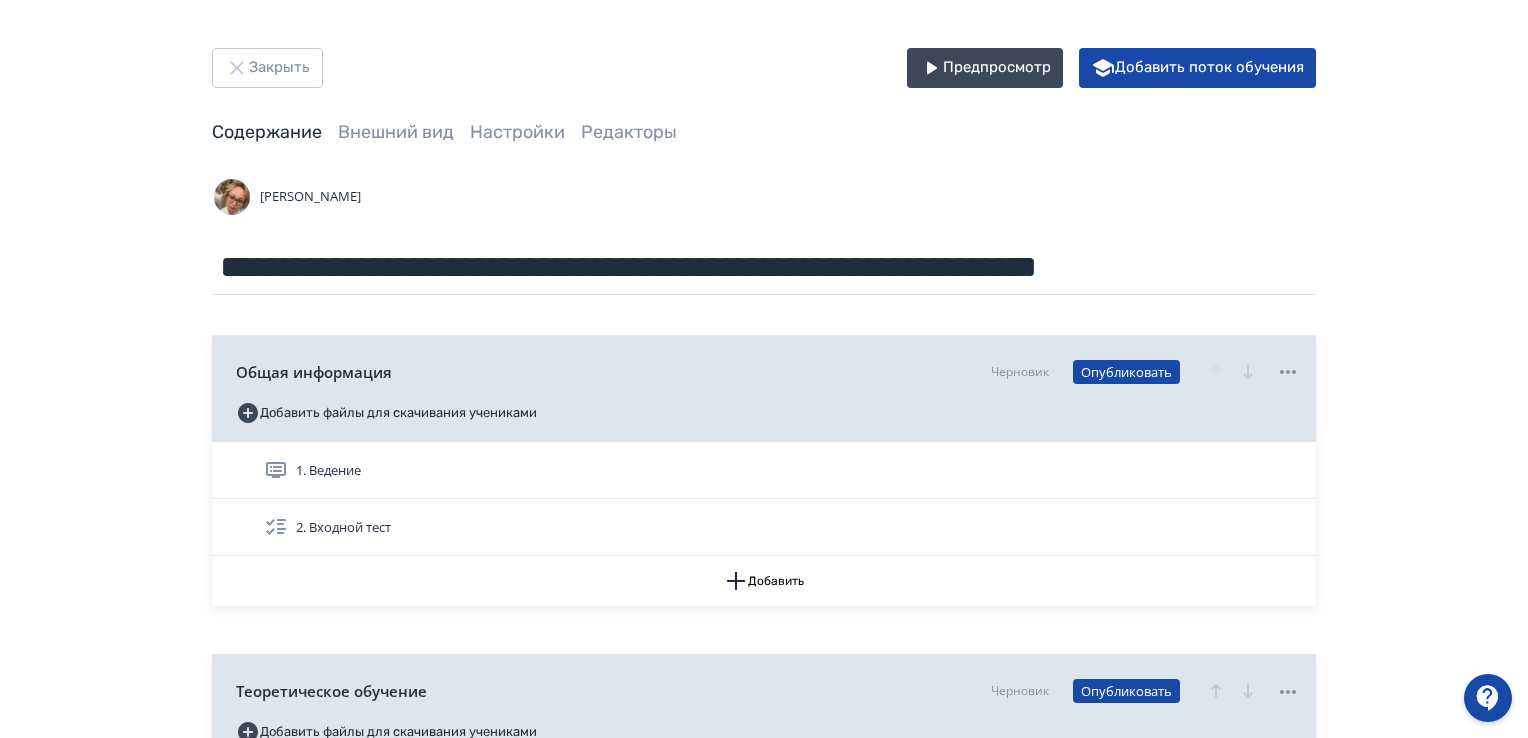 scroll, scrollTop: 300, scrollLeft: 0, axis: vertical 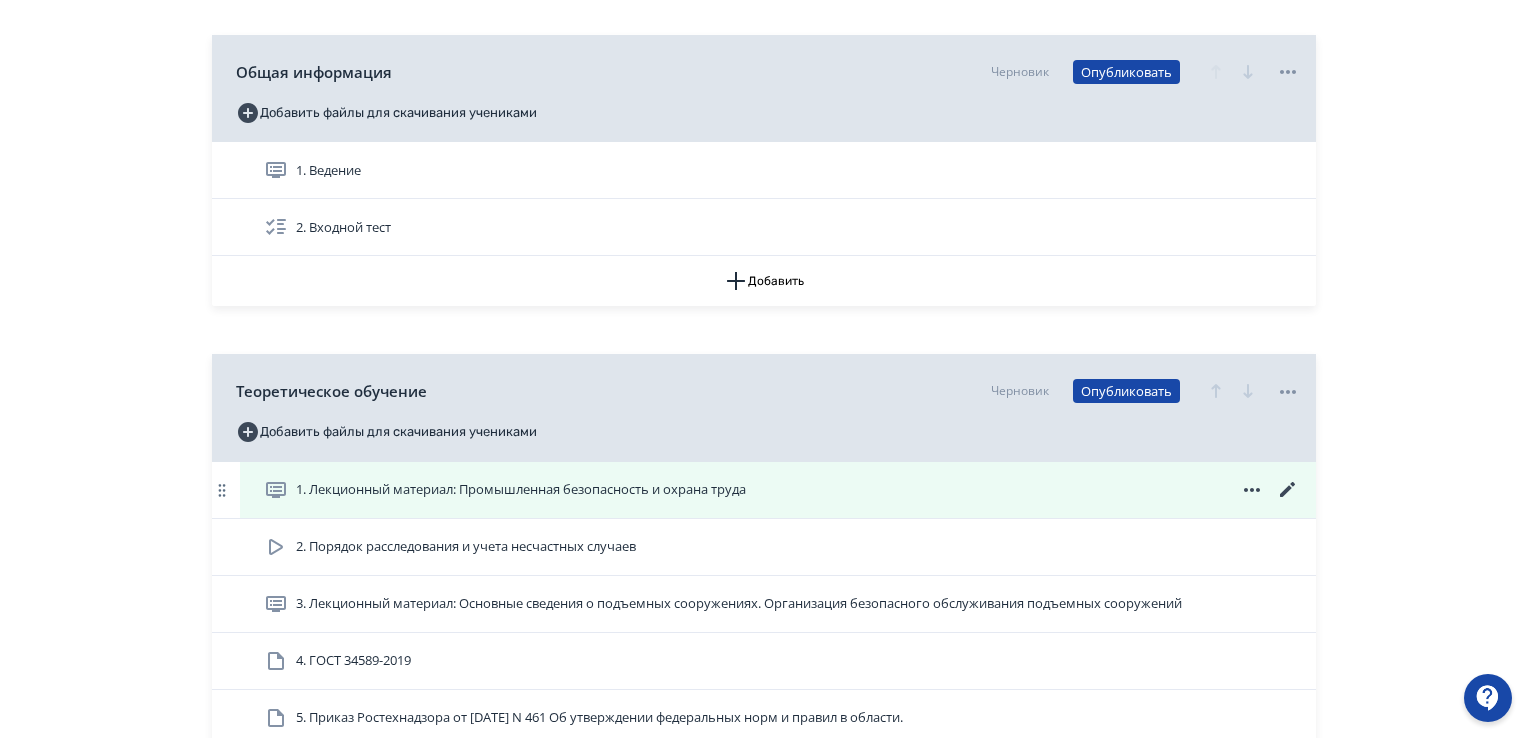 click 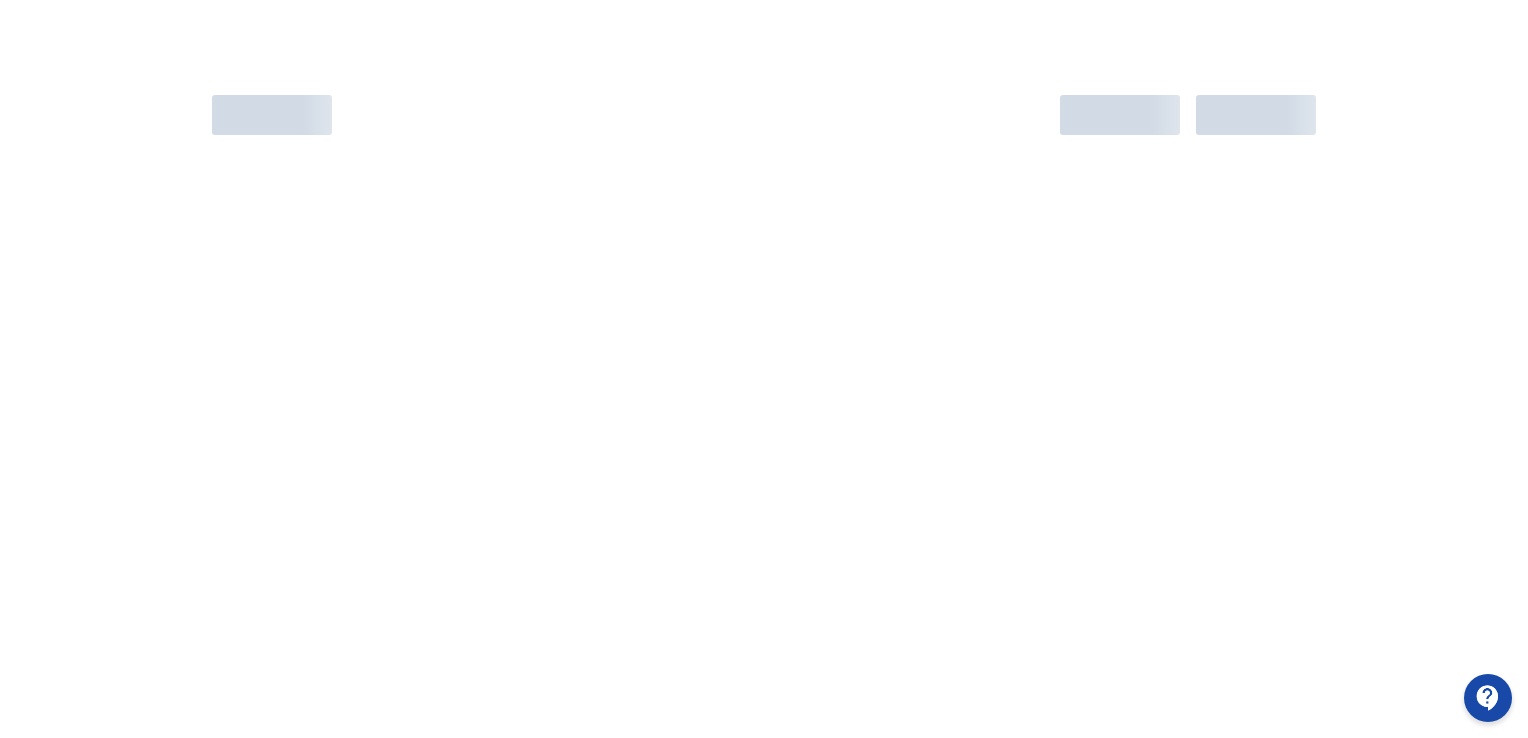 scroll, scrollTop: 0, scrollLeft: 0, axis: both 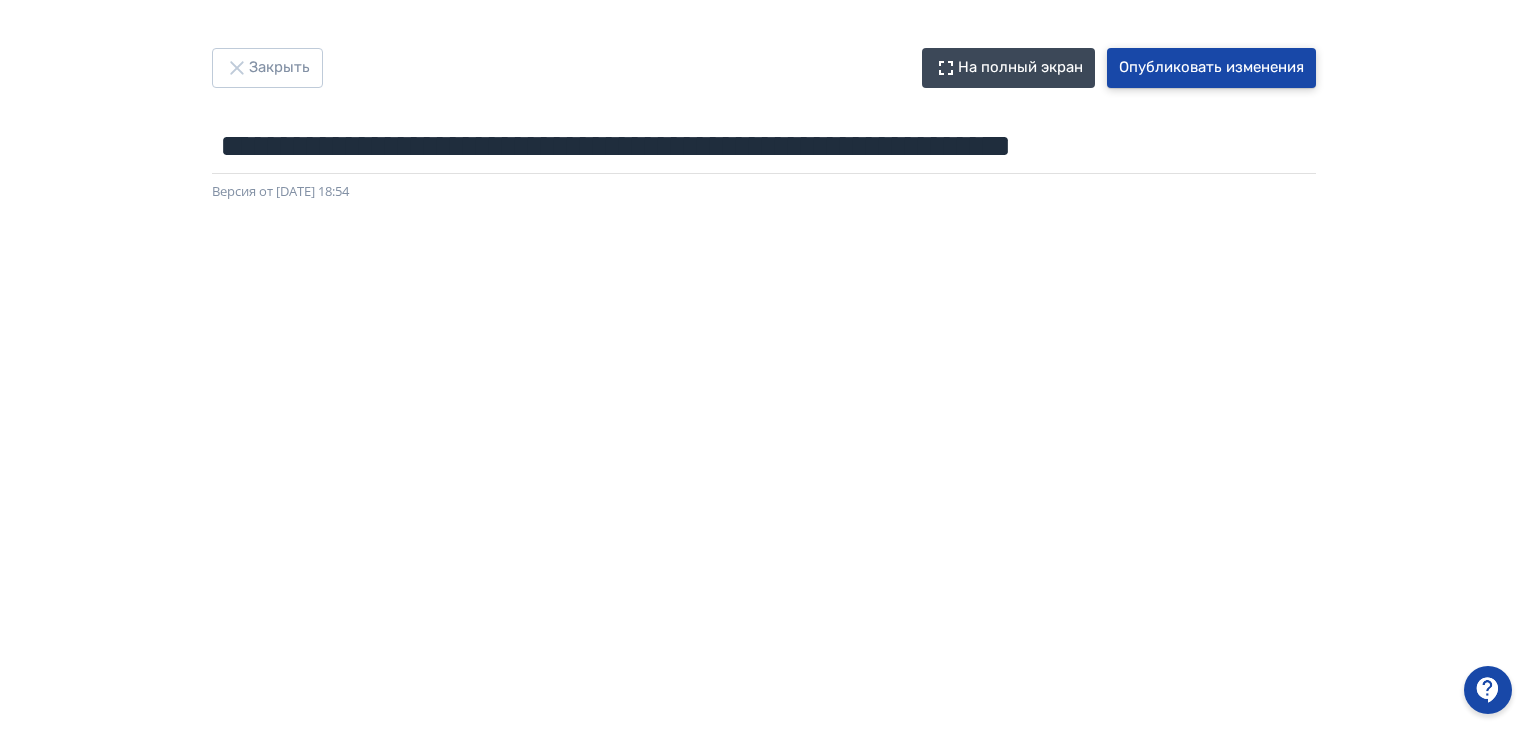 click on "Опубликовать изменения" at bounding box center (1211, 68) 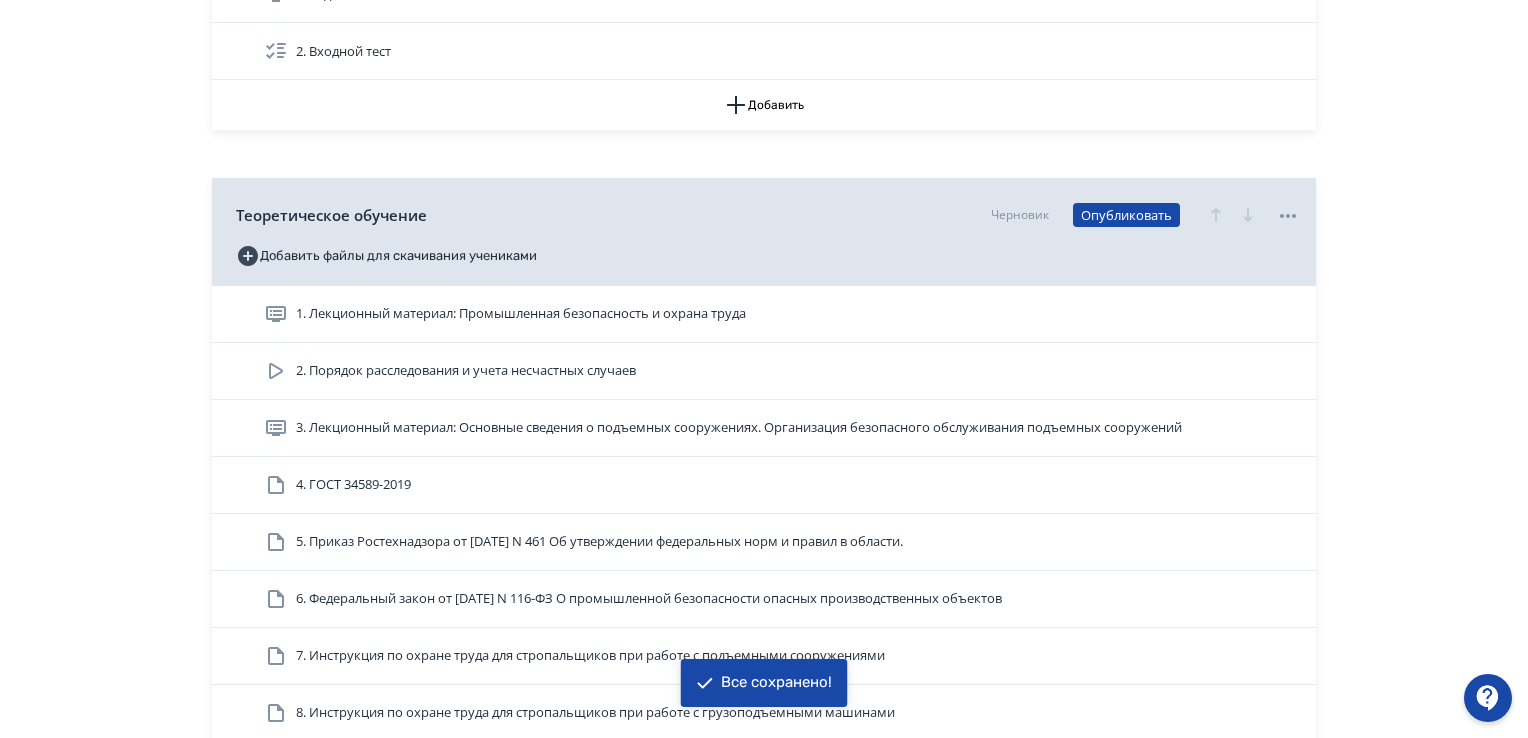 scroll, scrollTop: 500, scrollLeft: 0, axis: vertical 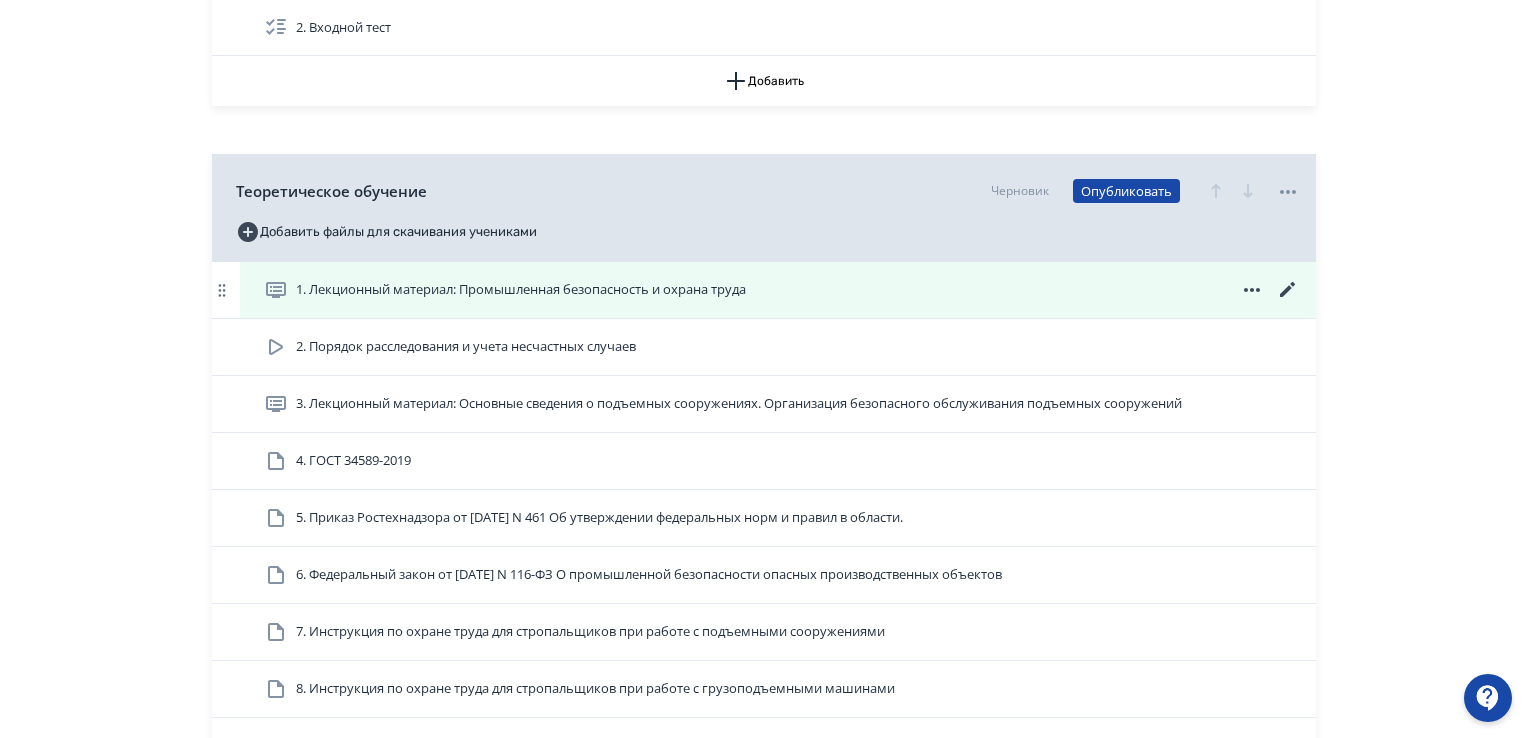 click 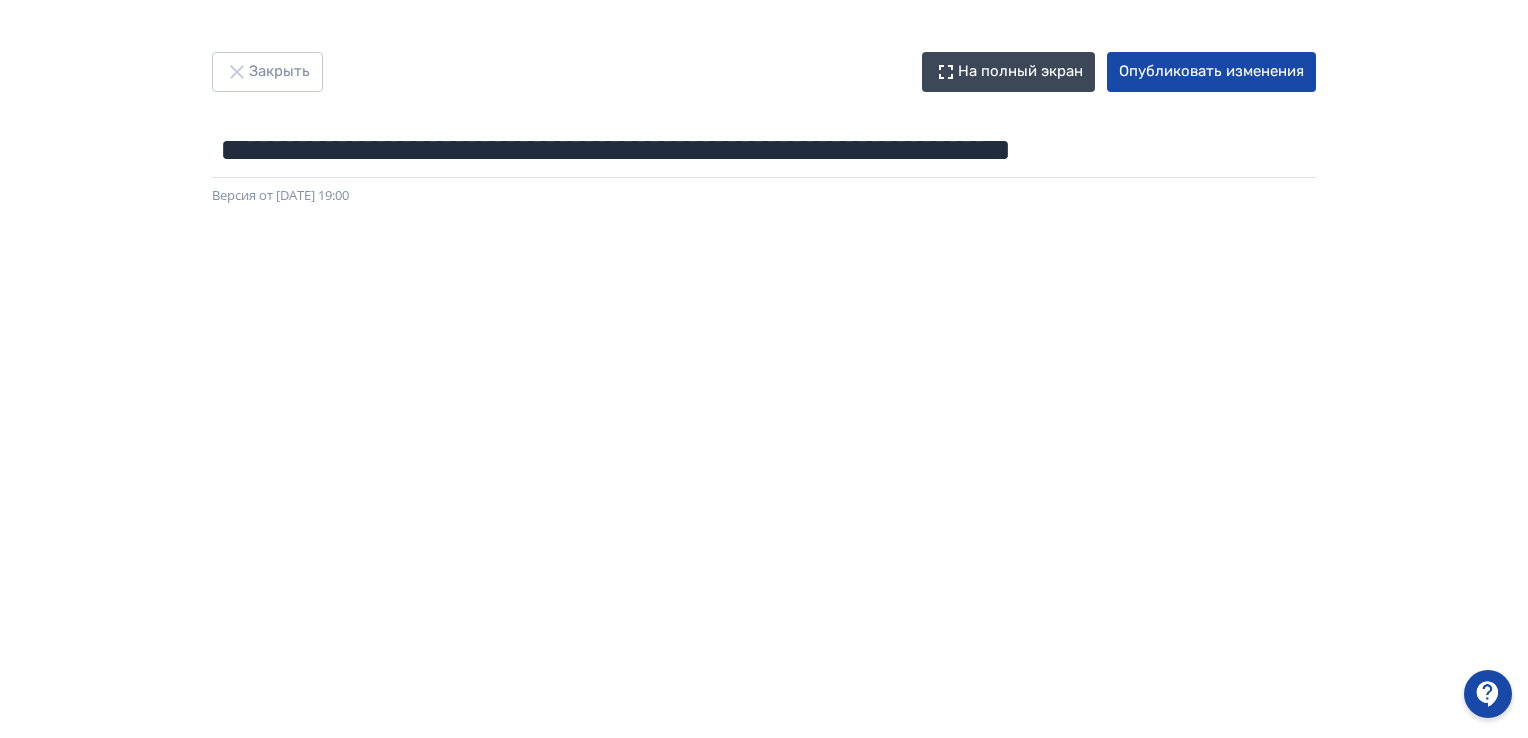 scroll, scrollTop: 0, scrollLeft: 0, axis: both 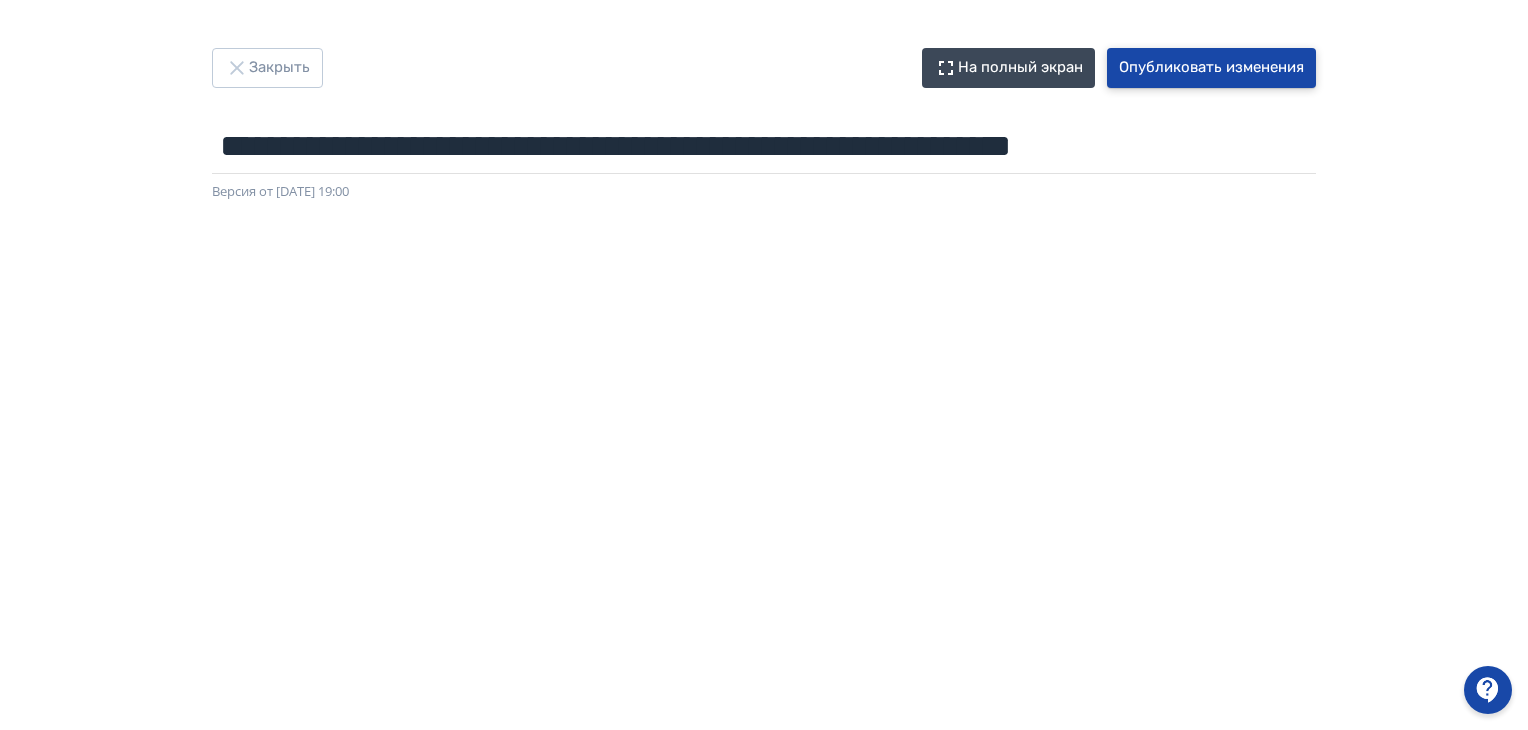 click on "Опубликовать изменения" at bounding box center [1211, 68] 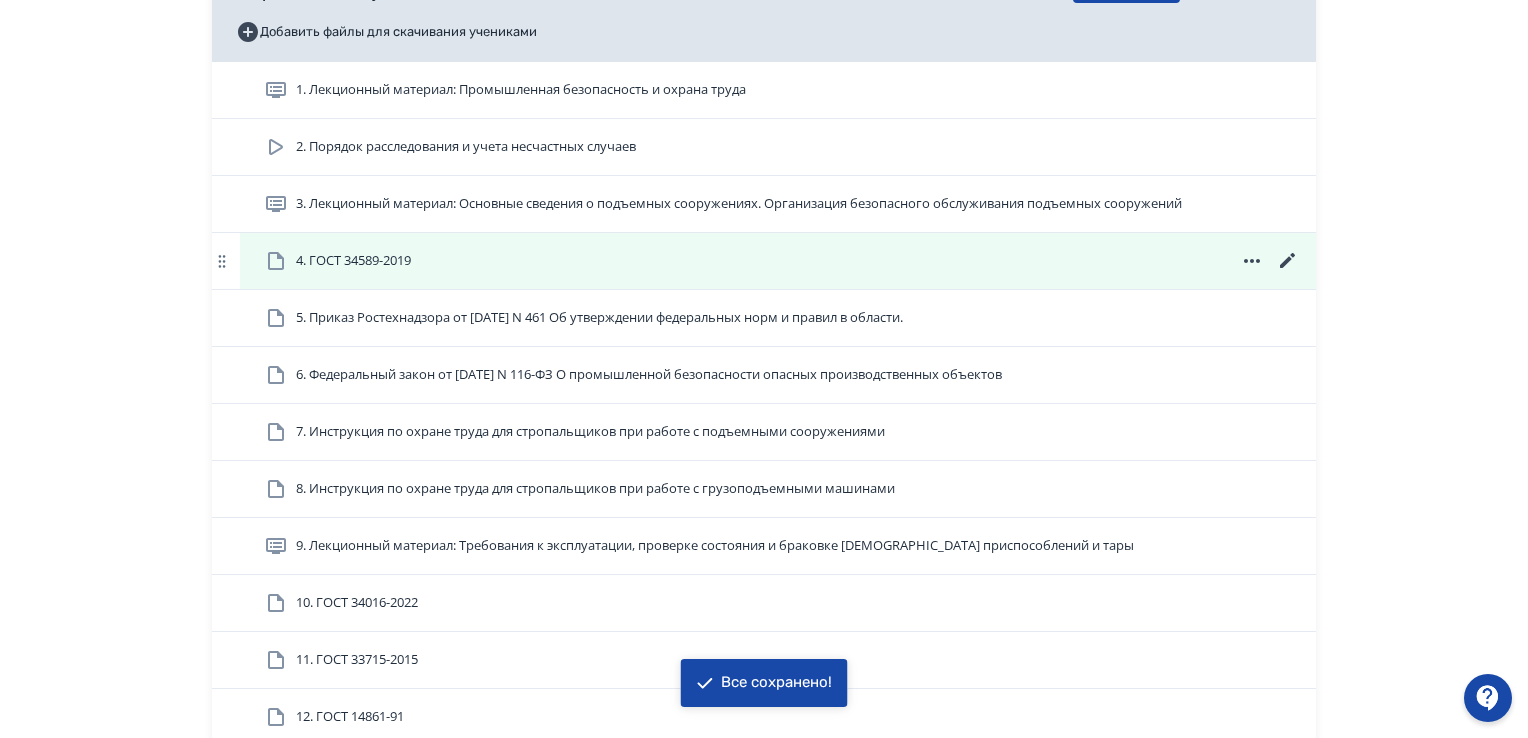 scroll, scrollTop: 500, scrollLeft: 0, axis: vertical 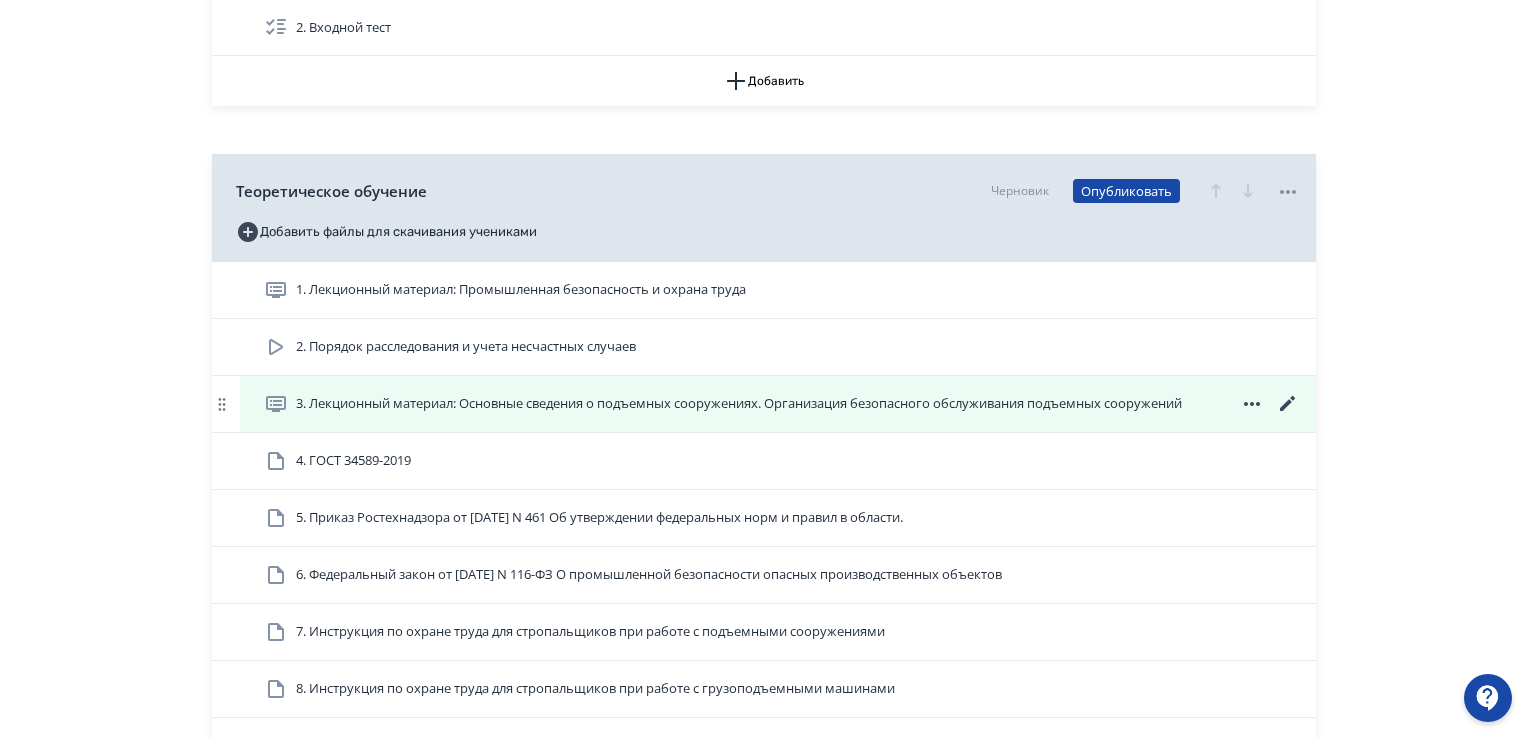 click on "3. Лекционный материал: Основные сведения о подъемных сооружениях. Организация безопасного обслуживания подъемных сооружений" at bounding box center [739, 404] 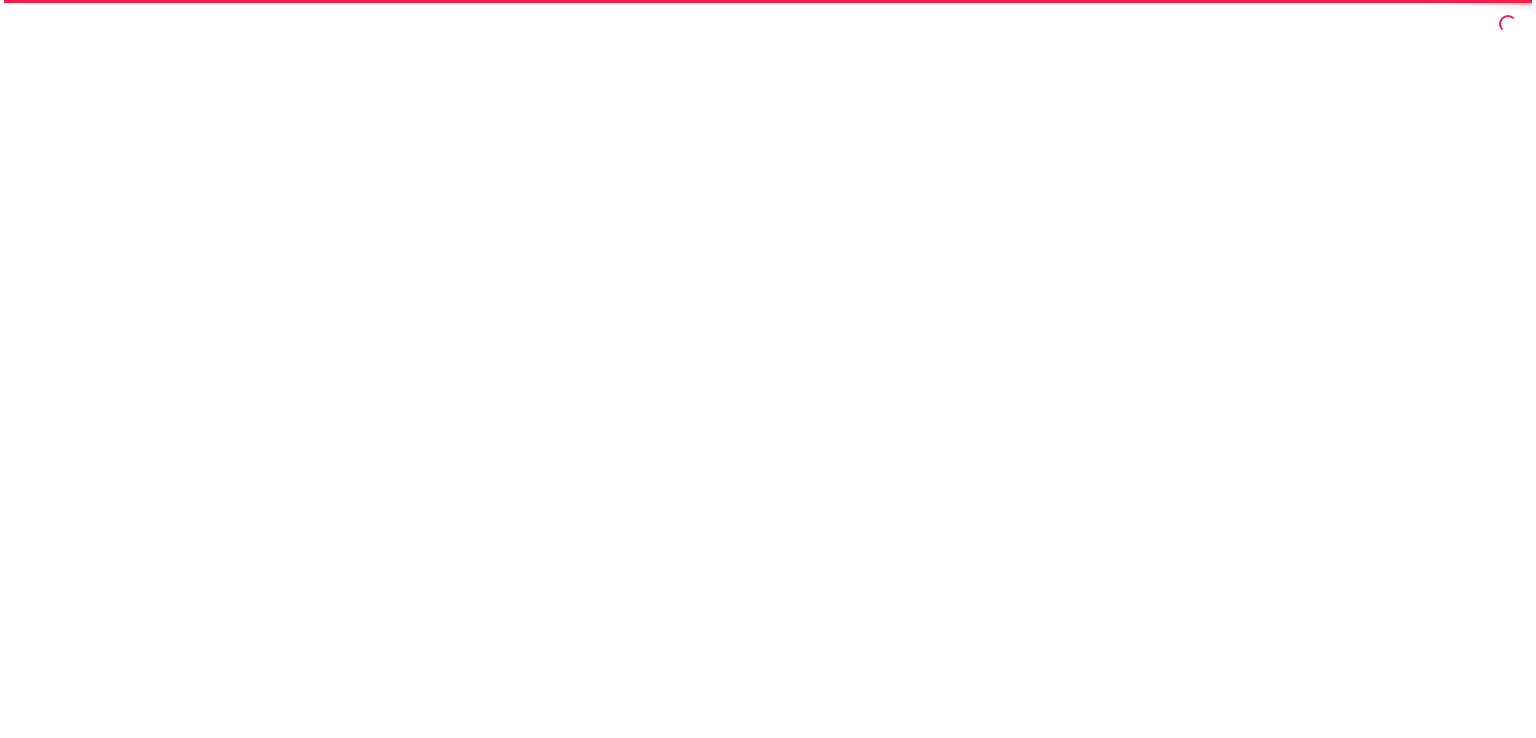 scroll, scrollTop: 0, scrollLeft: 0, axis: both 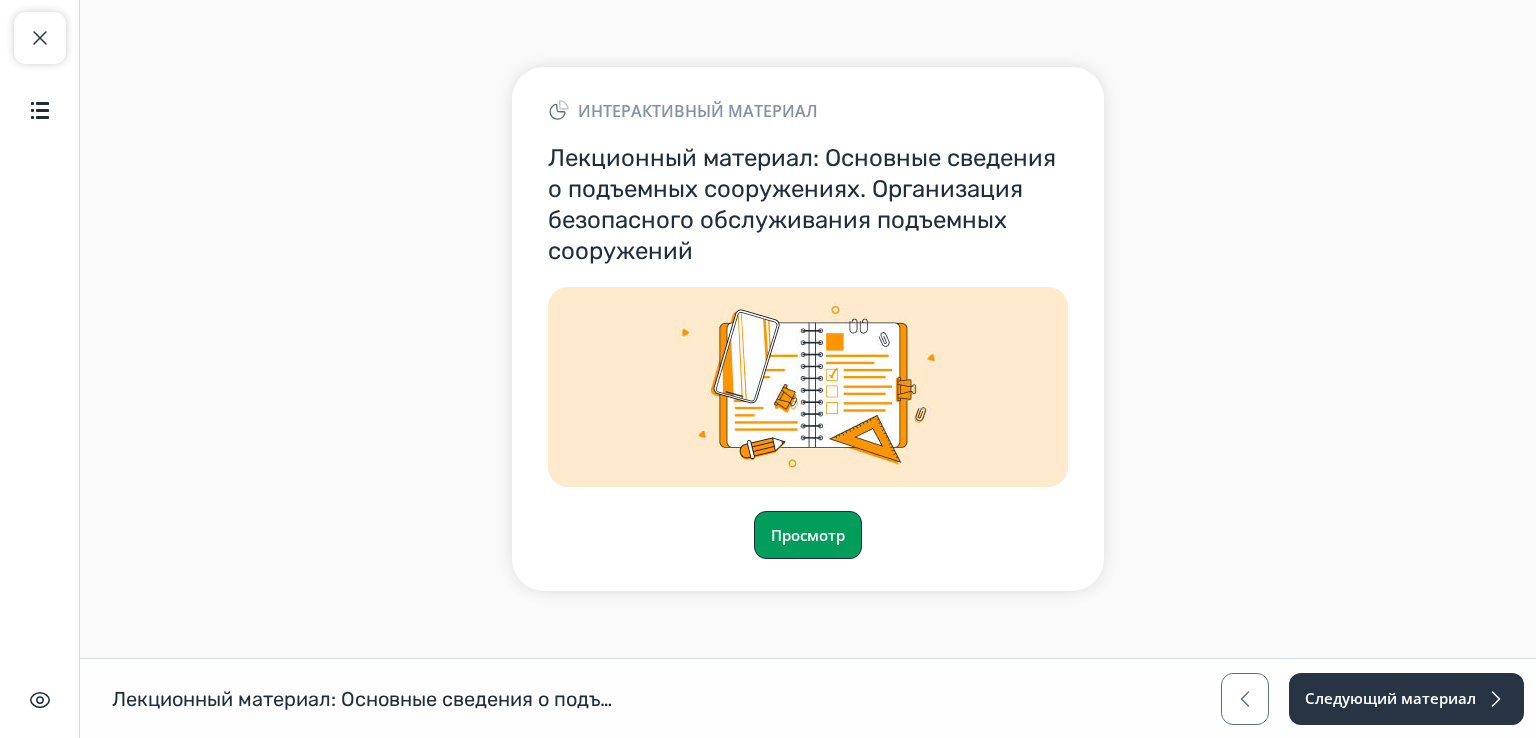 click on "Просмотр" at bounding box center (808, 535) 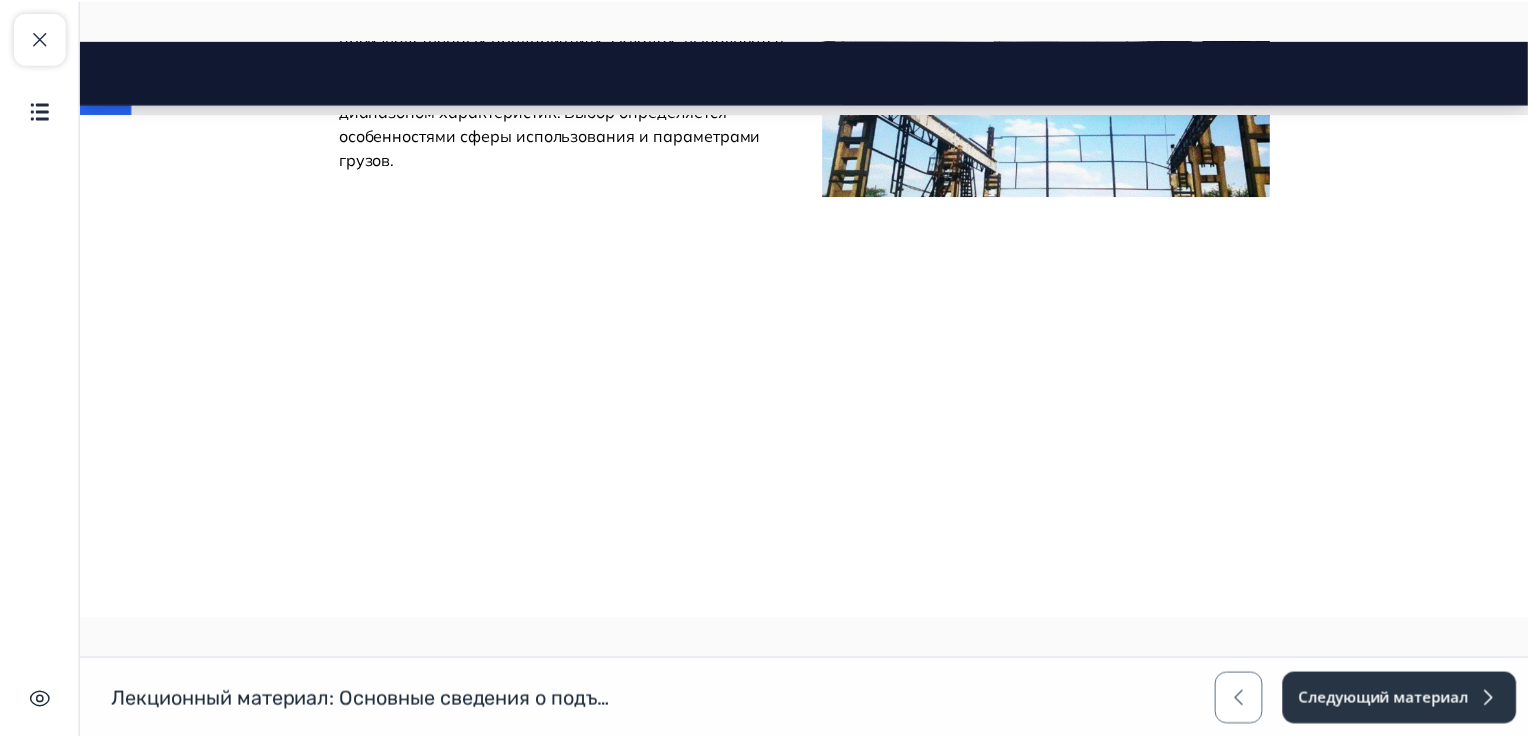 scroll, scrollTop: 100, scrollLeft: 0, axis: vertical 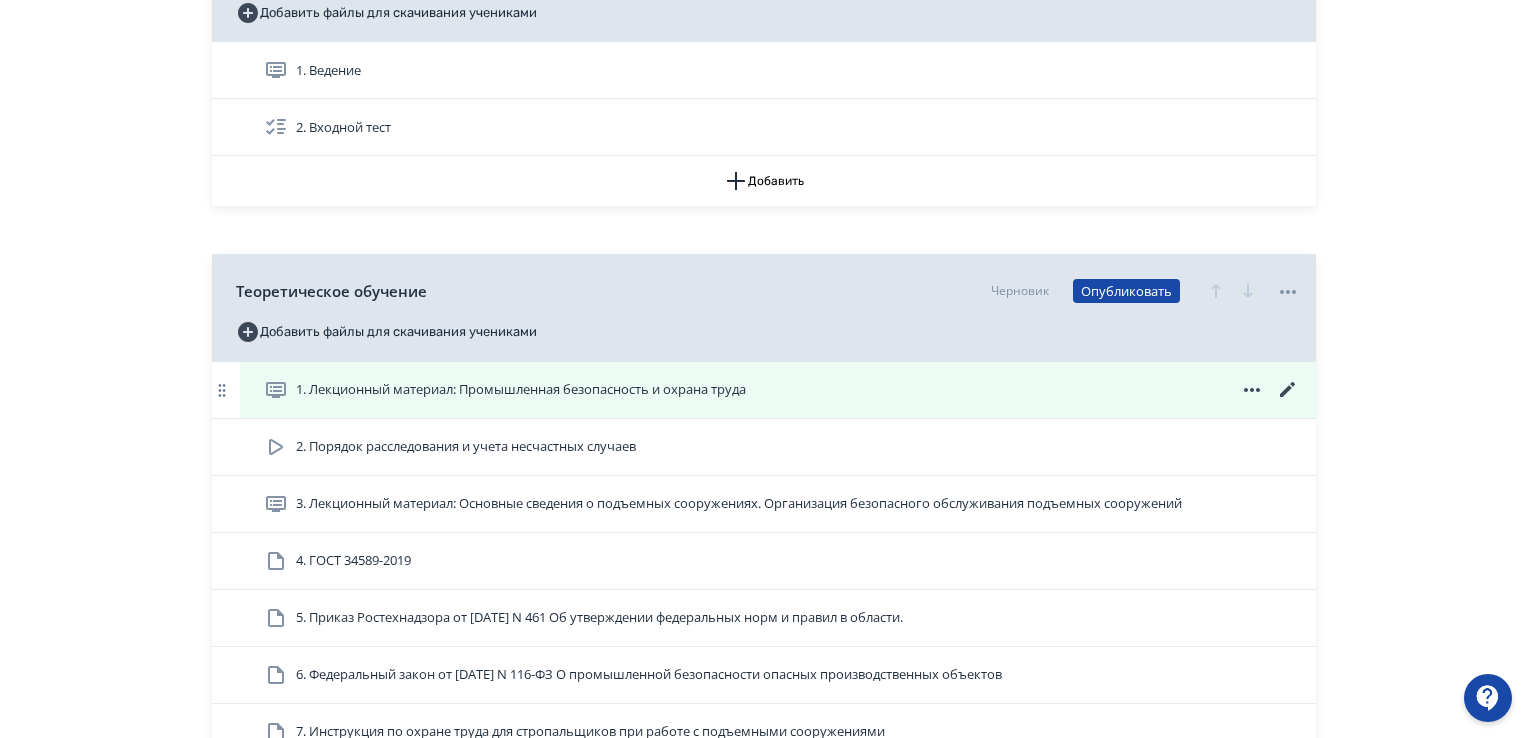 click on "1. Лекционный материал: Промышленная безопасность и охрана труда" at bounding box center (521, 390) 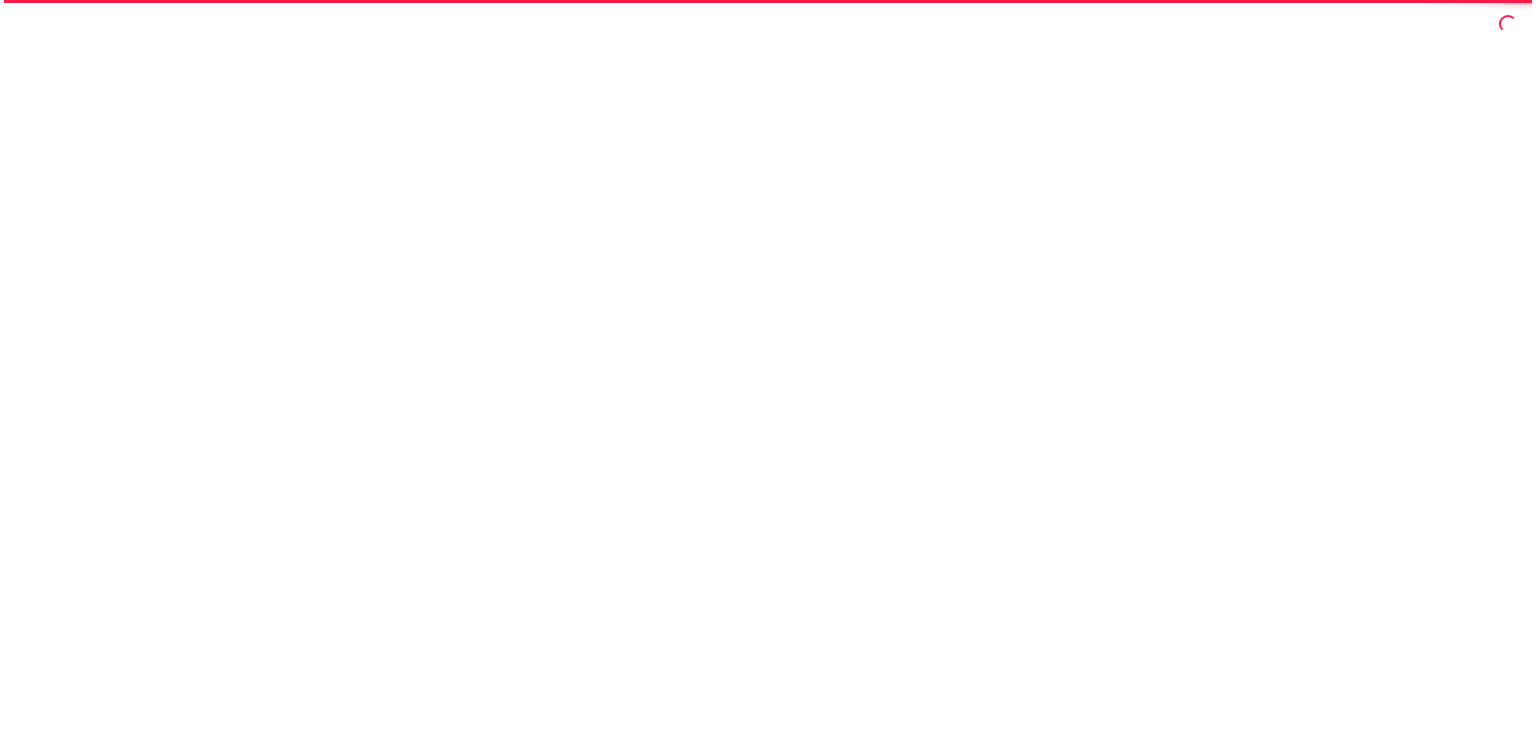 scroll, scrollTop: 0, scrollLeft: 0, axis: both 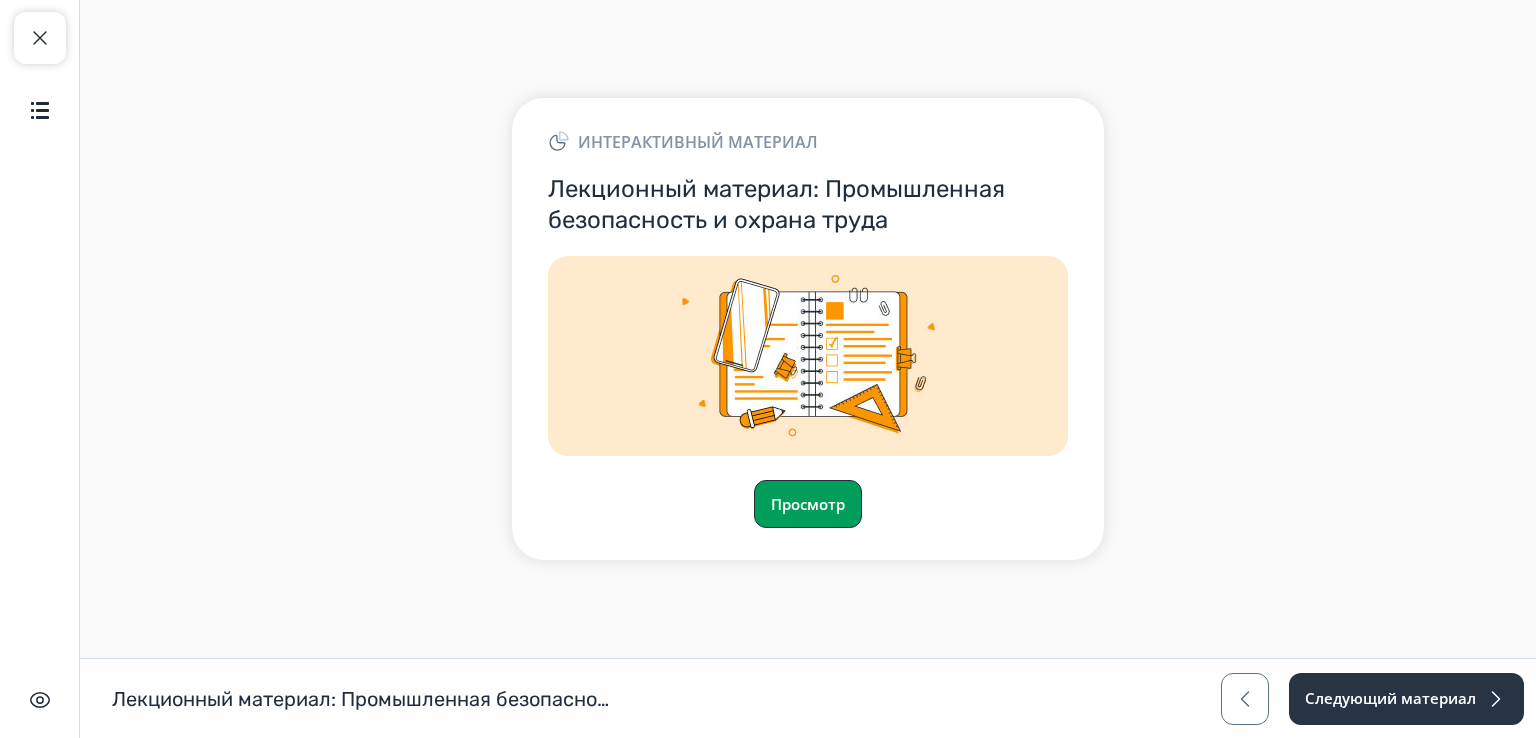 click on "Просмотр" at bounding box center (808, 504) 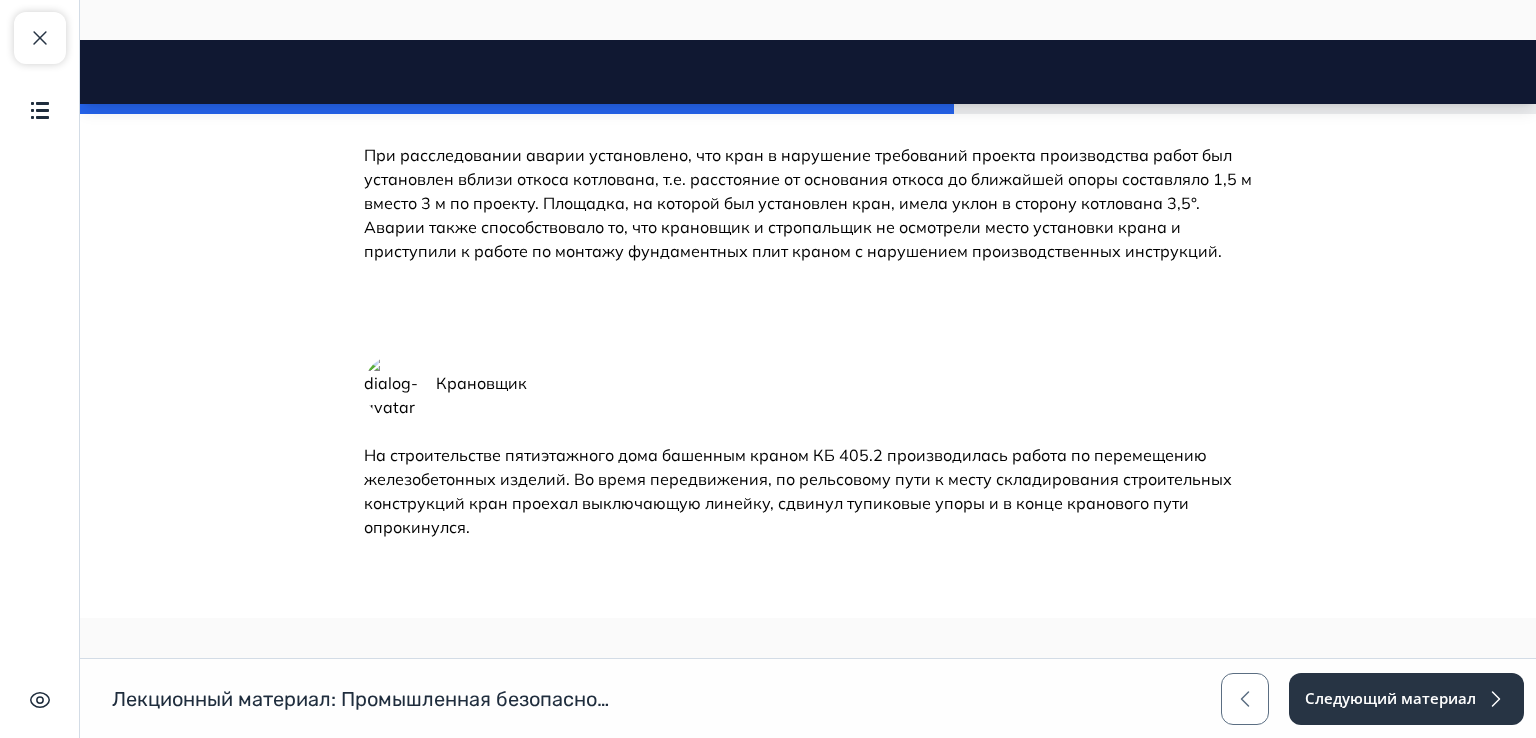 scroll, scrollTop: 6300, scrollLeft: 0, axis: vertical 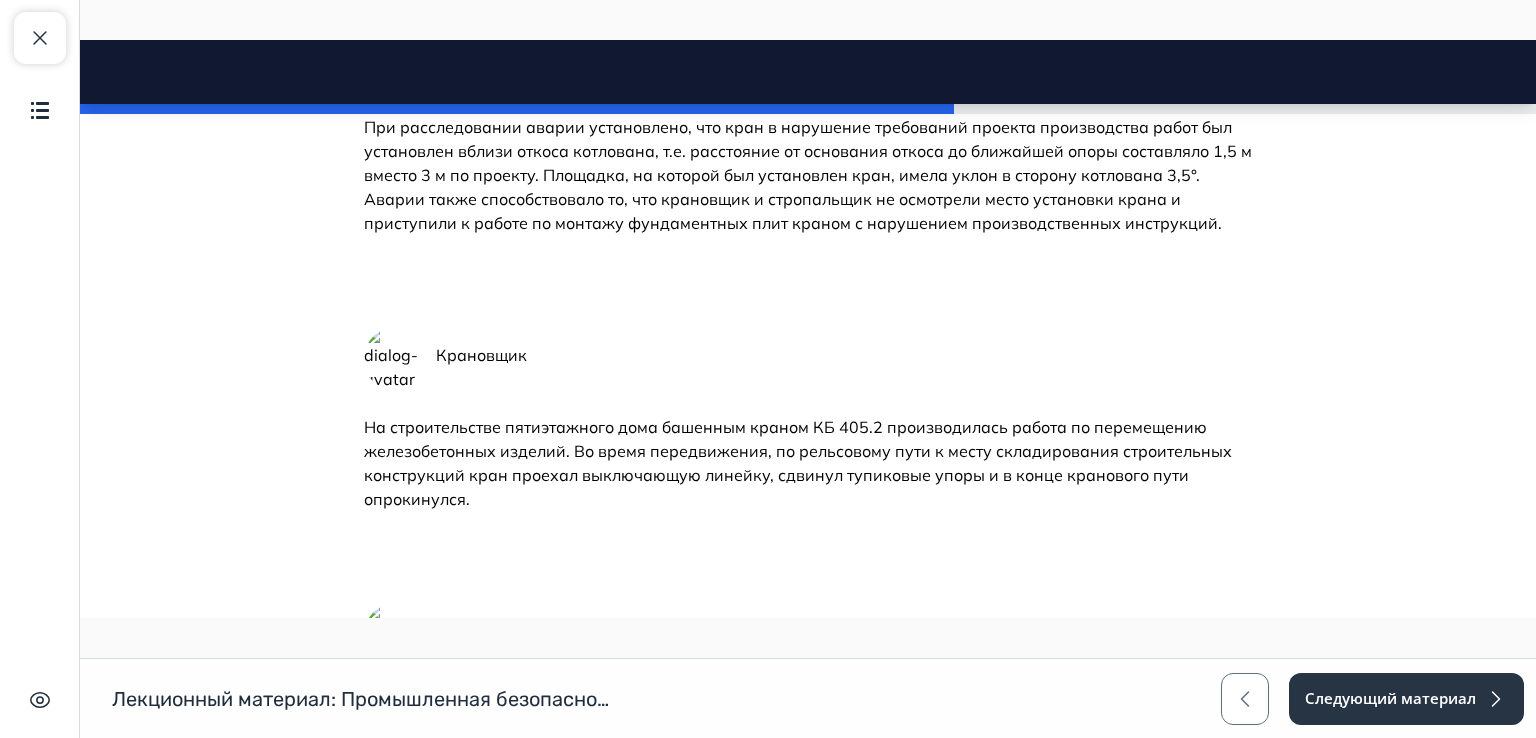 click at bounding box center [396, 359] 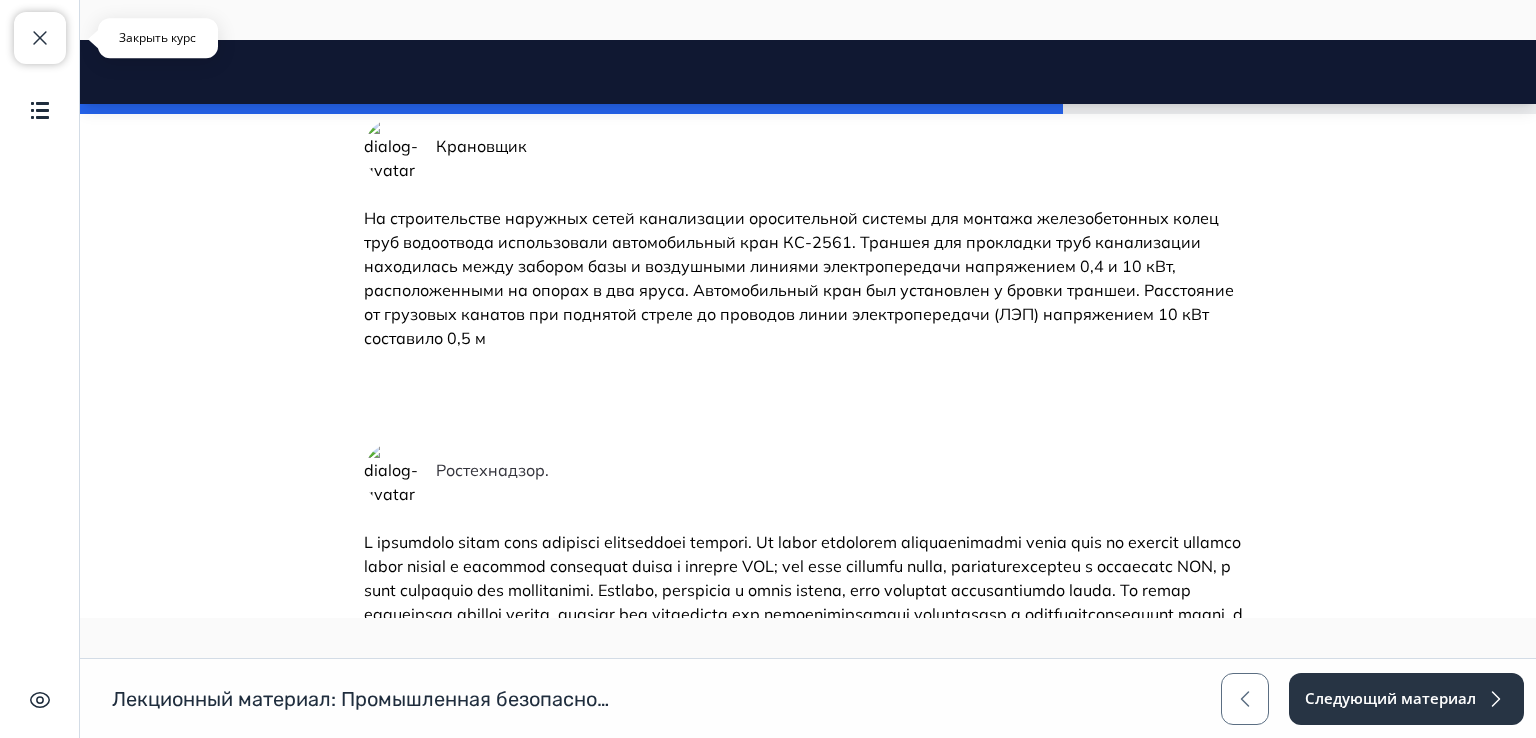 scroll, scrollTop: 7100, scrollLeft: 0, axis: vertical 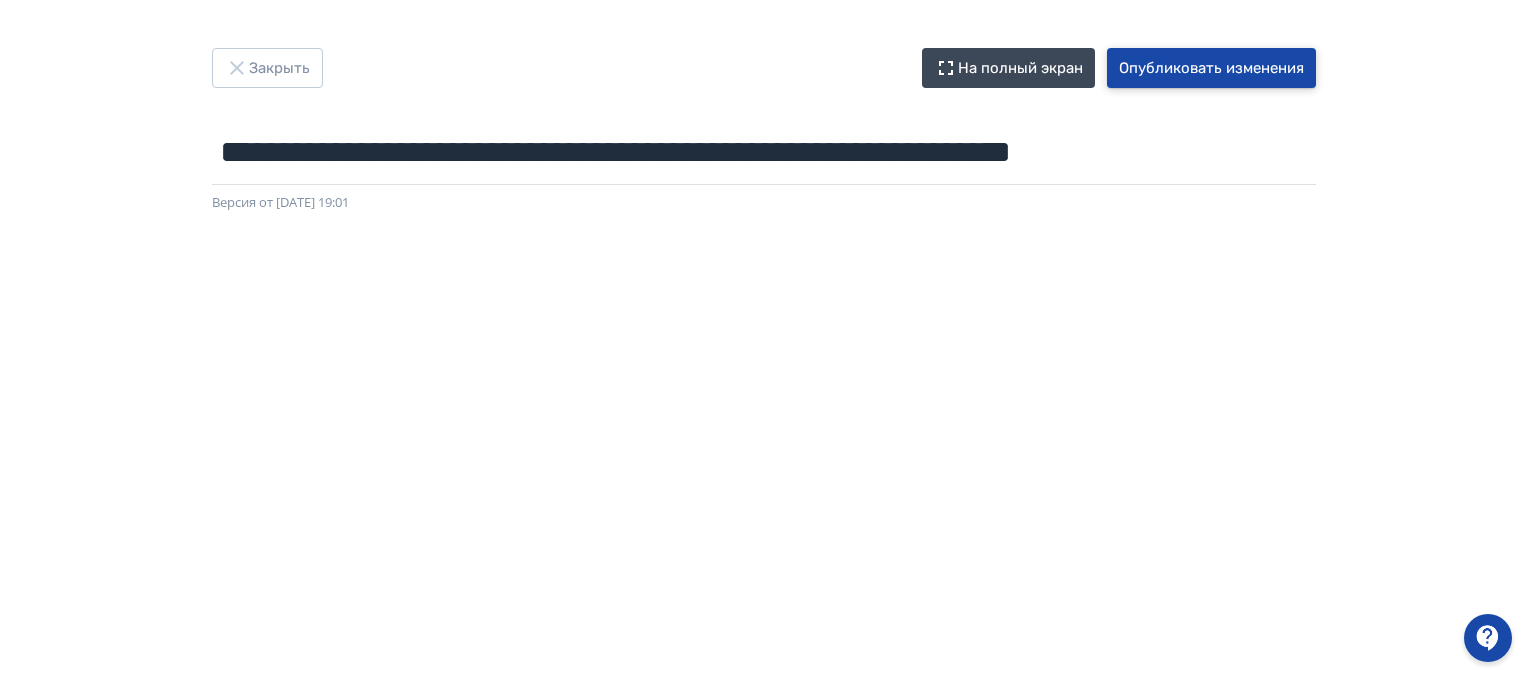 click on "Опубликовать изменения" at bounding box center (1211, 68) 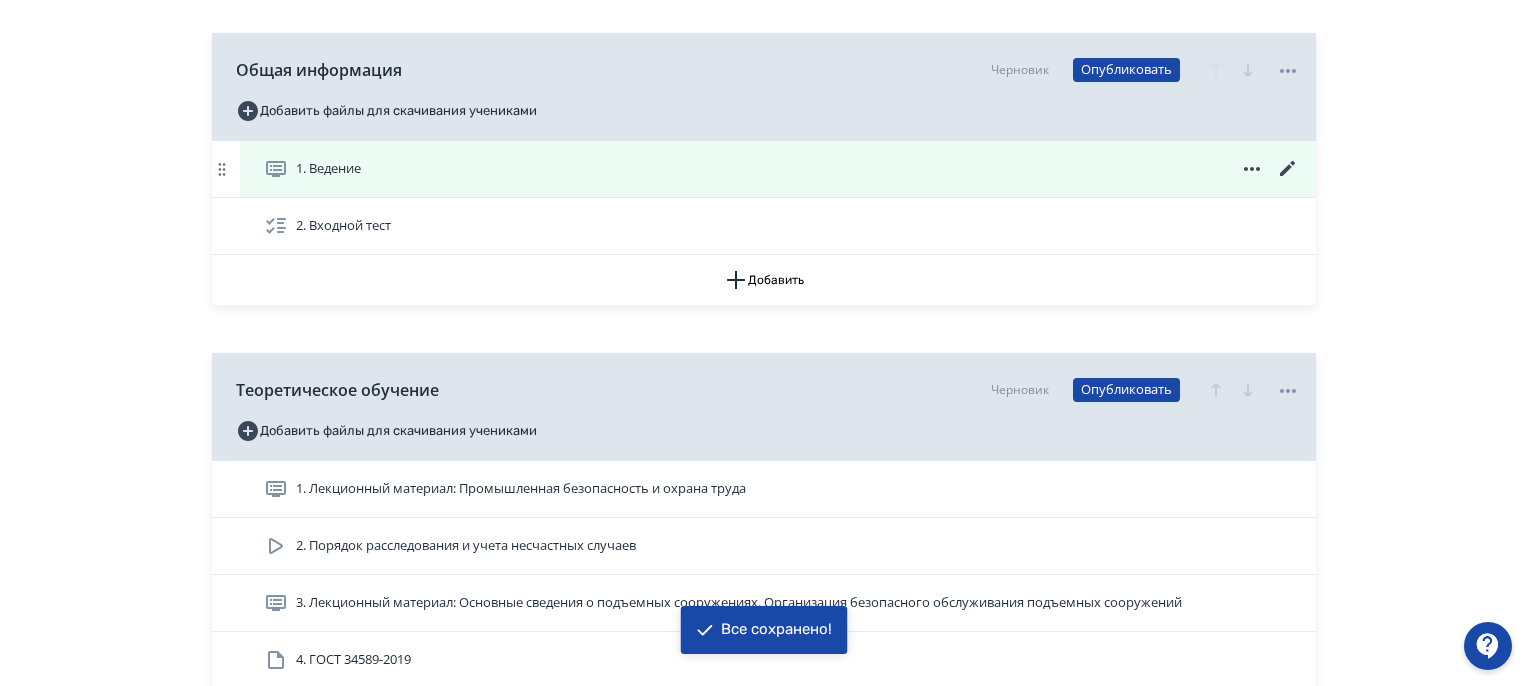 scroll, scrollTop: 400, scrollLeft: 0, axis: vertical 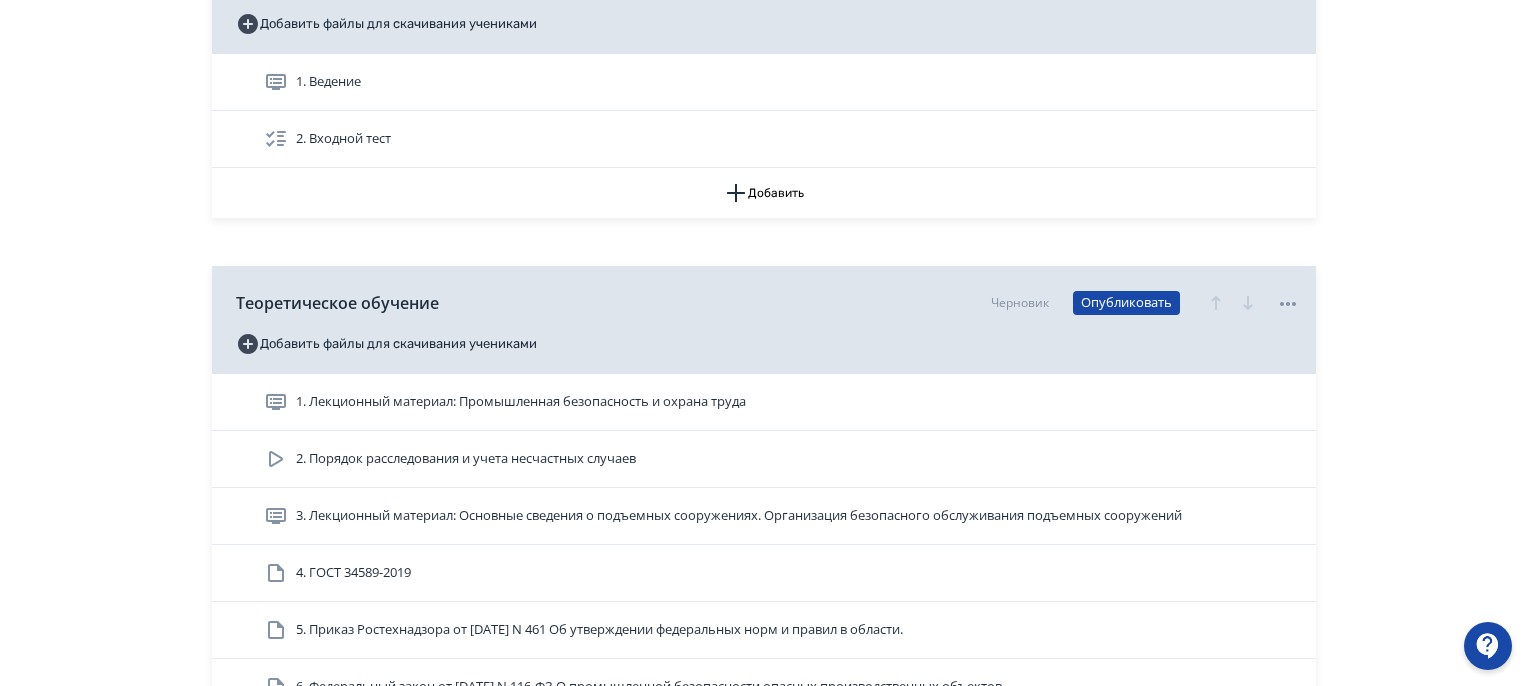 drag, startPoint x: 572, startPoint y: 409, endPoint x: 623, endPoint y: 433, distance: 56.364883 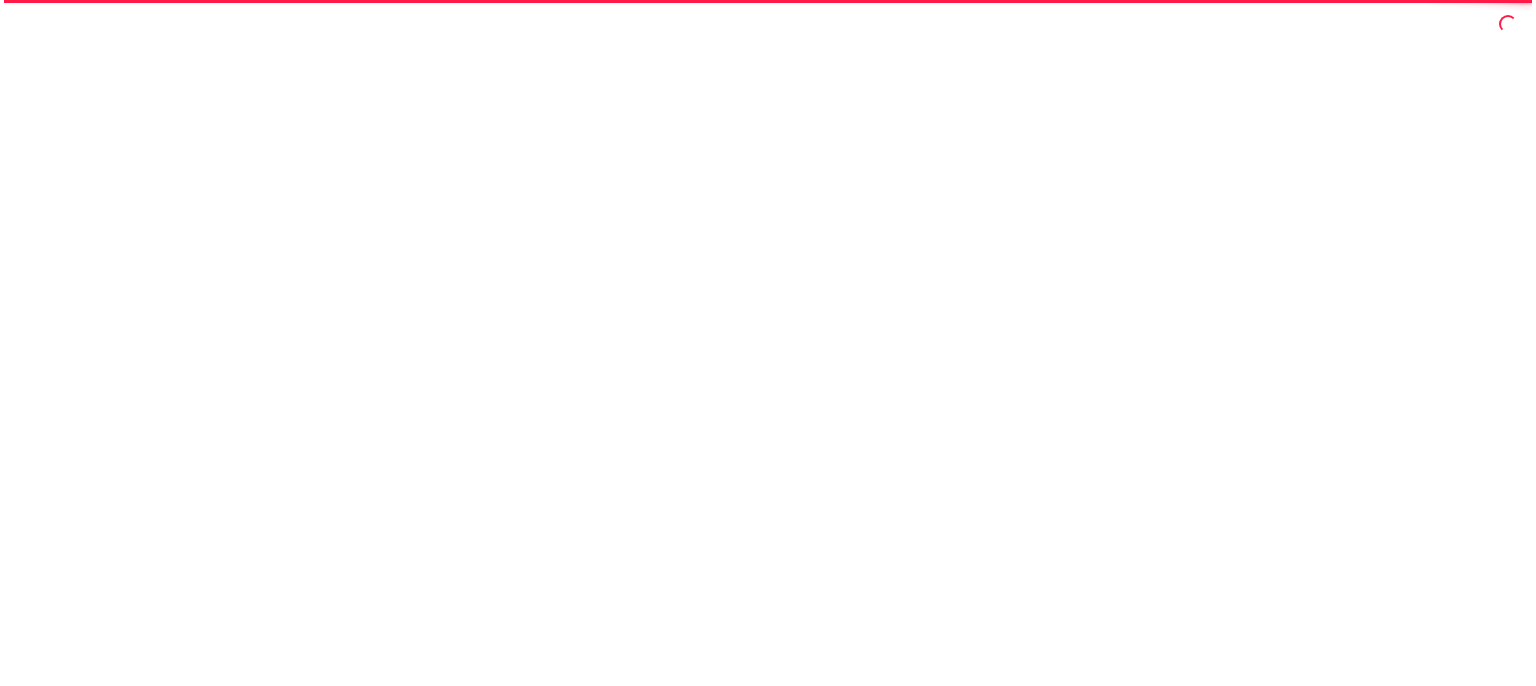 scroll, scrollTop: 0, scrollLeft: 0, axis: both 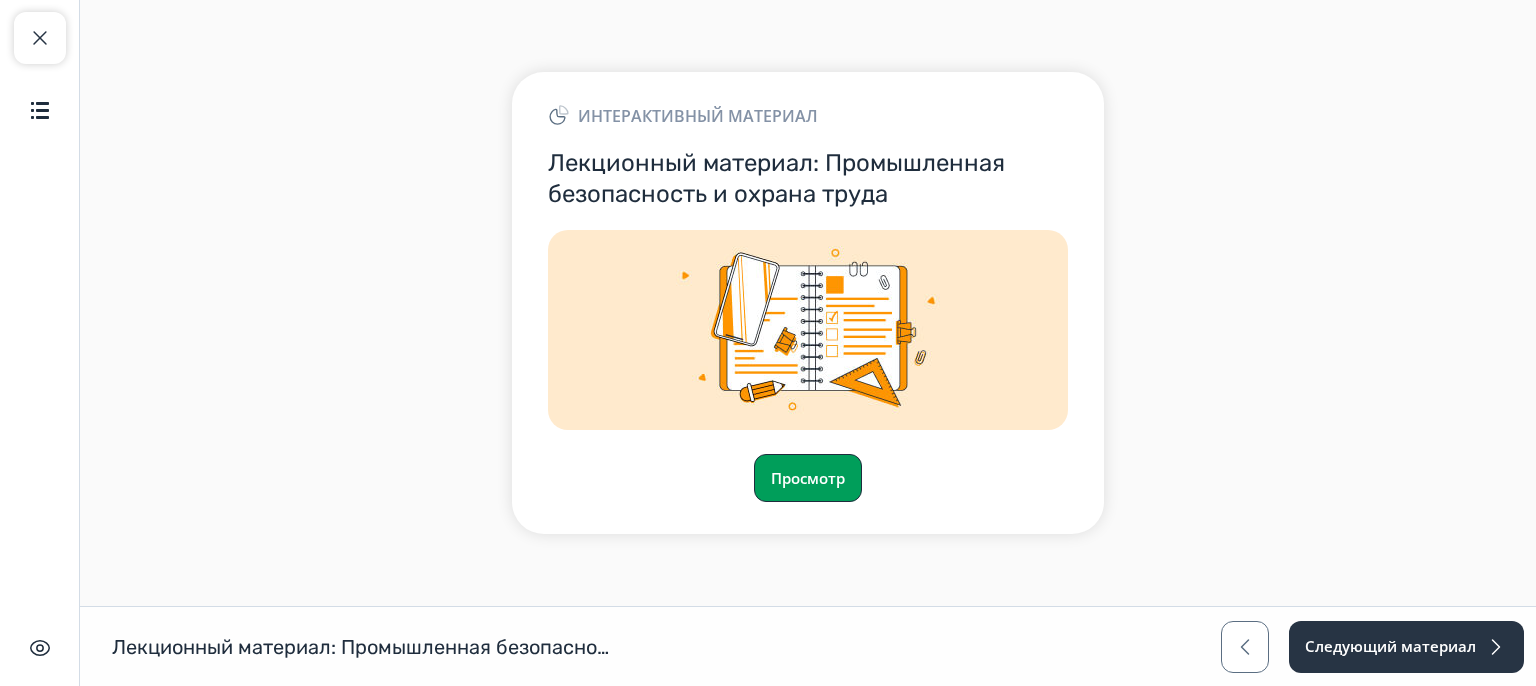 click on "Просмотр" at bounding box center (808, 478) 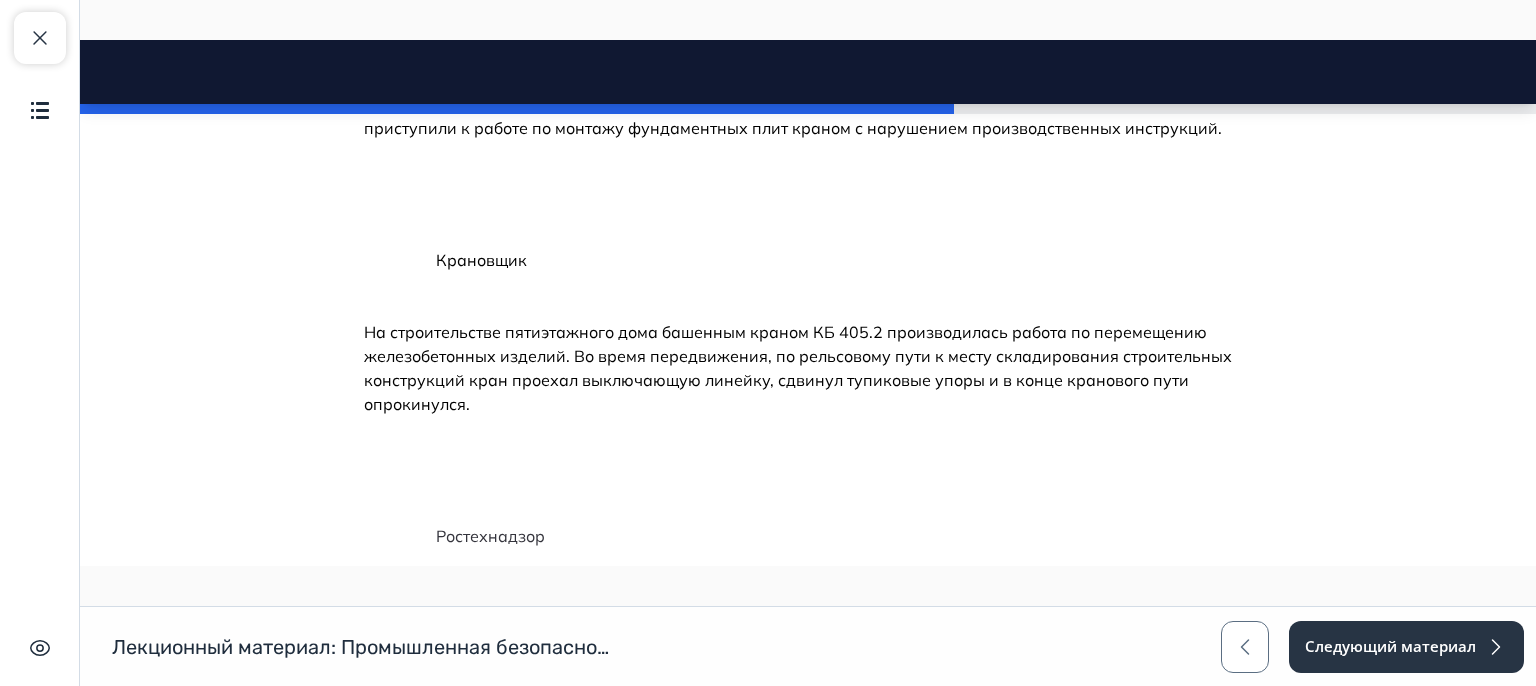 scroll, scrollTop: 6500, scrollLeft: 0, axis: vertical 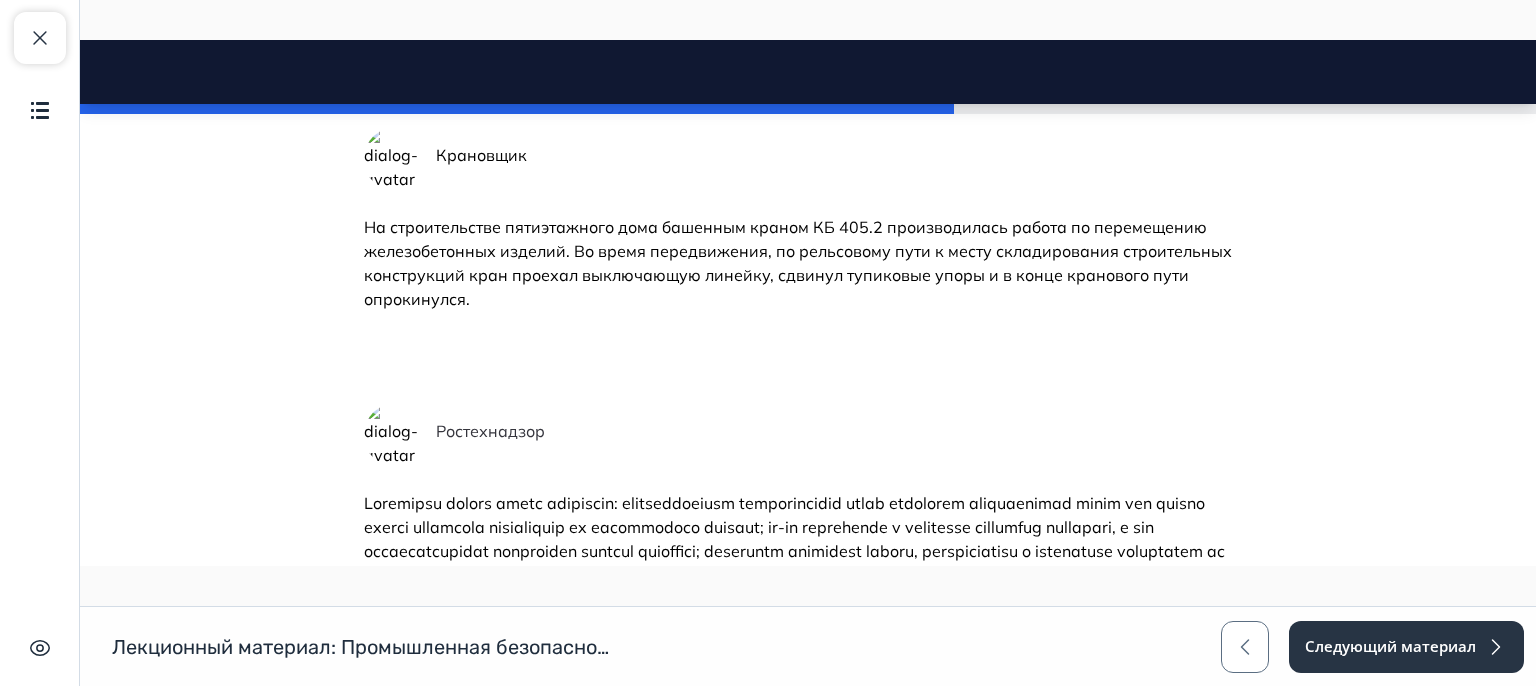 click at bounding box center [396, 159] 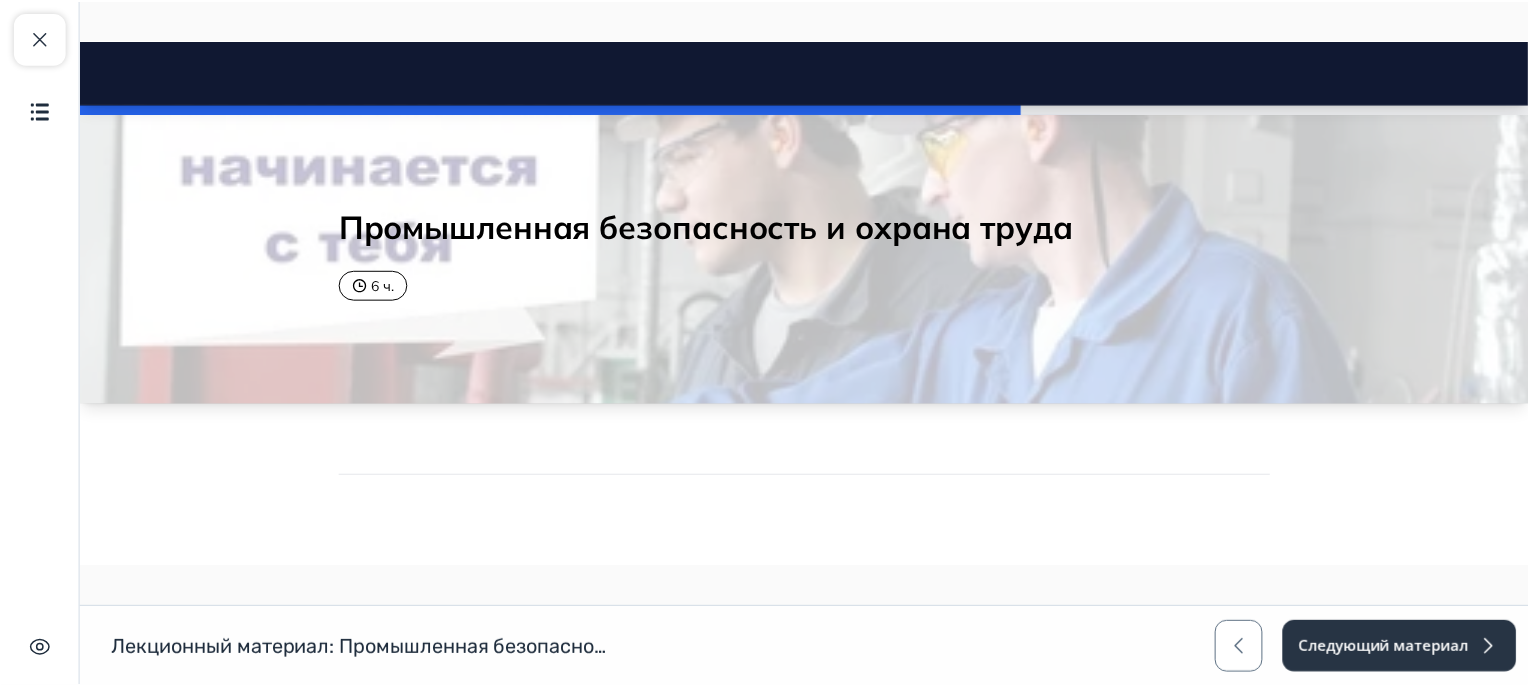 scroll, scrollTop: 0, scrollLeft: 0, axis: both 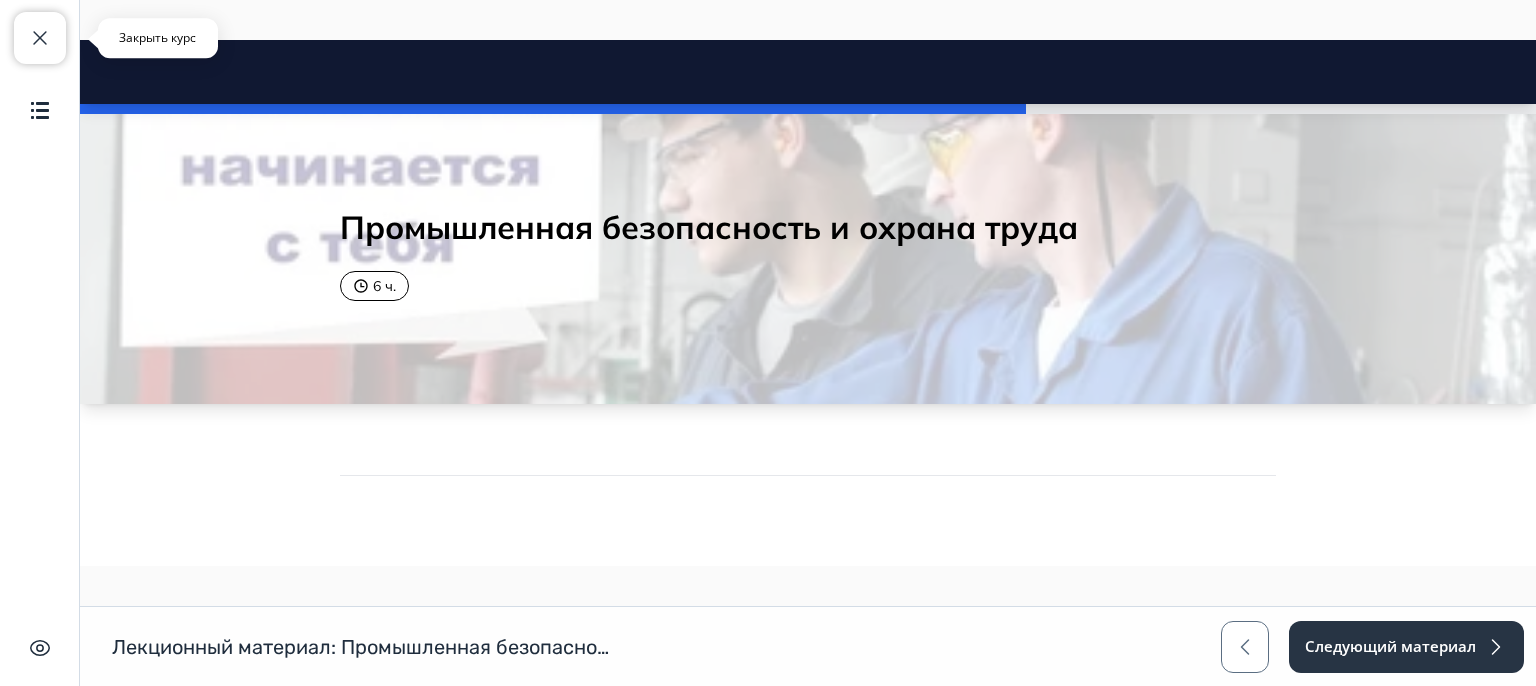 click at bounding box center (40, 38) 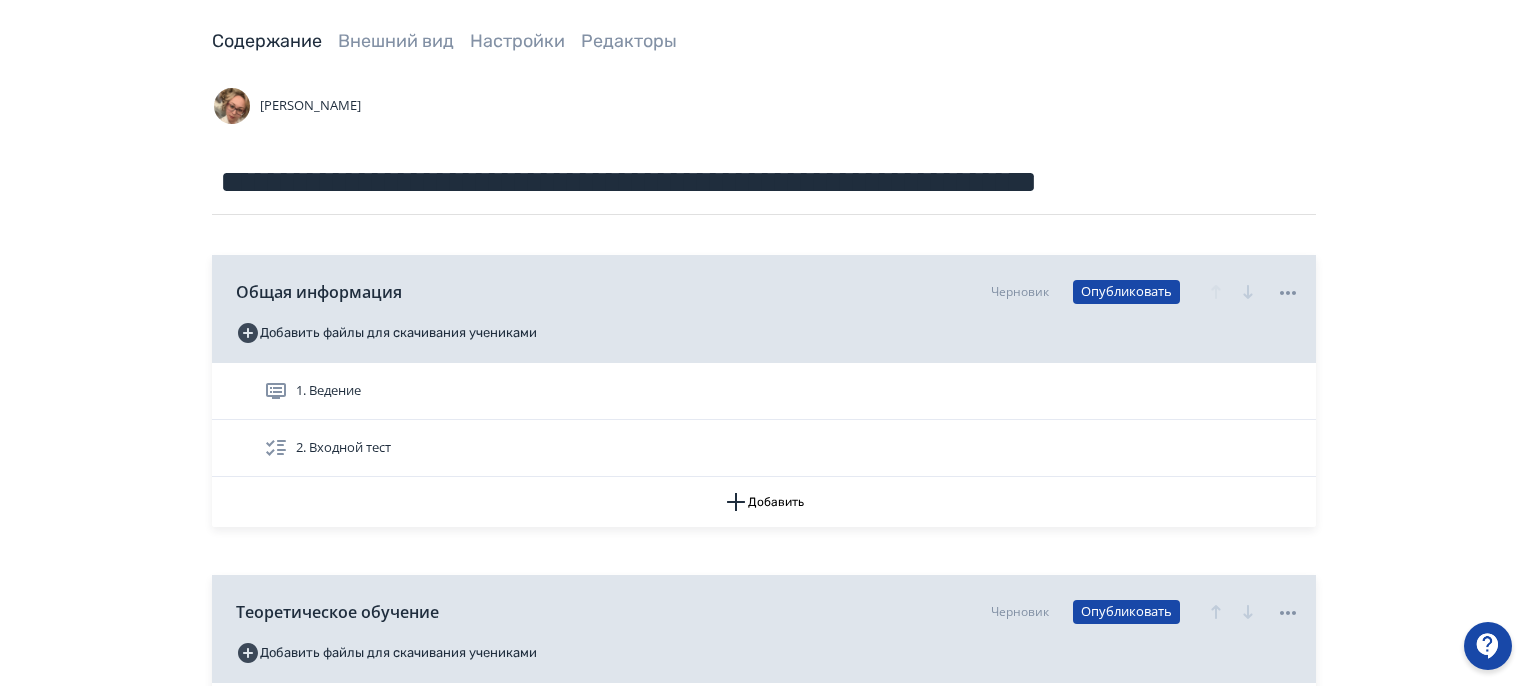 scroll, scrollTop: 300, scrollLeft: 0, axis: vertical 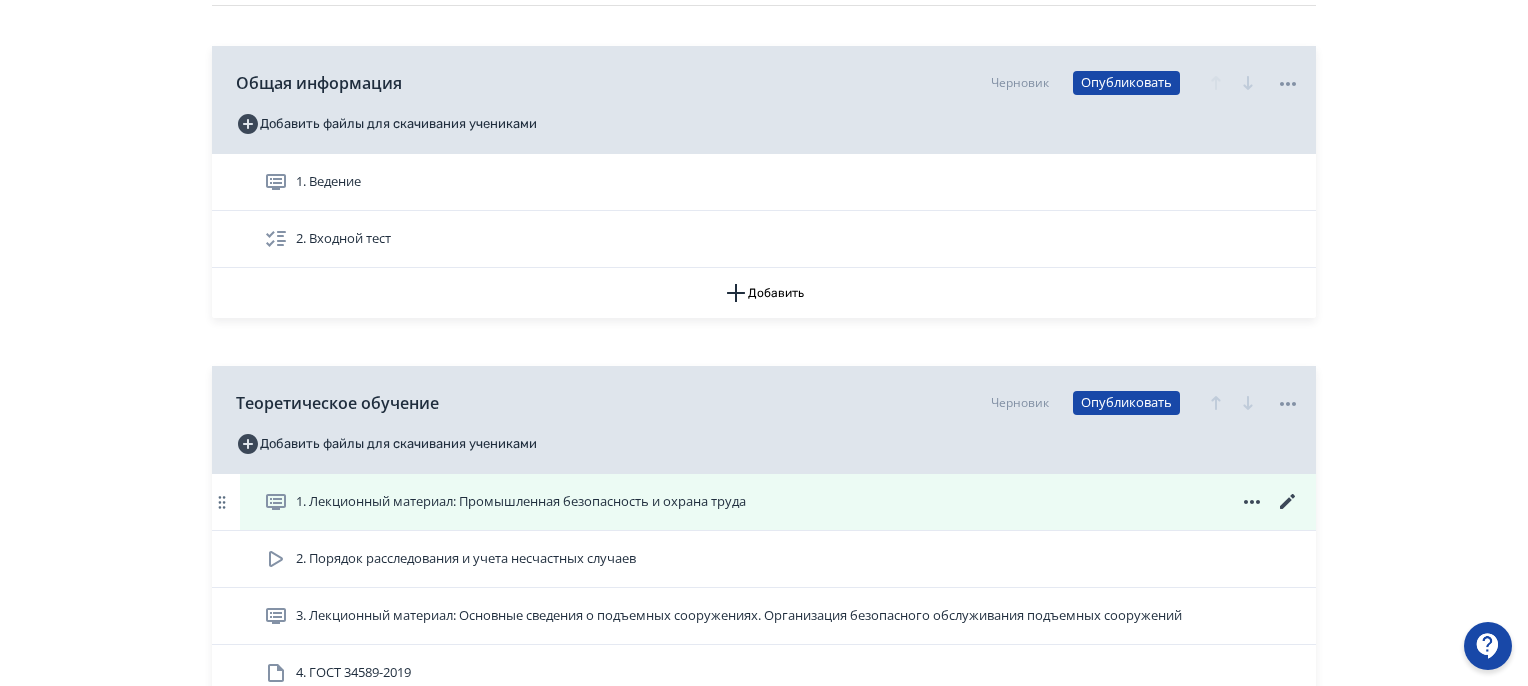 click 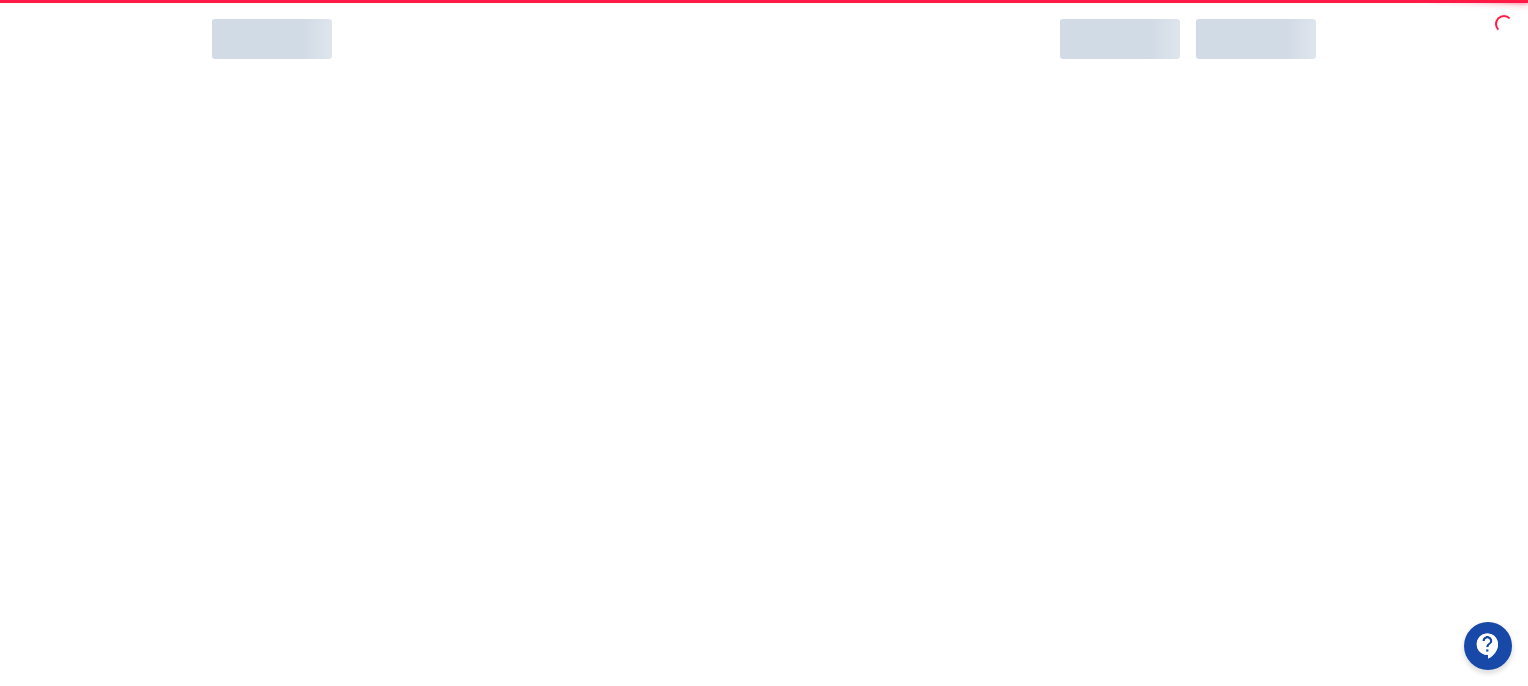 scroll, scrollTop: 0, scrollLeft: 0, axis: both 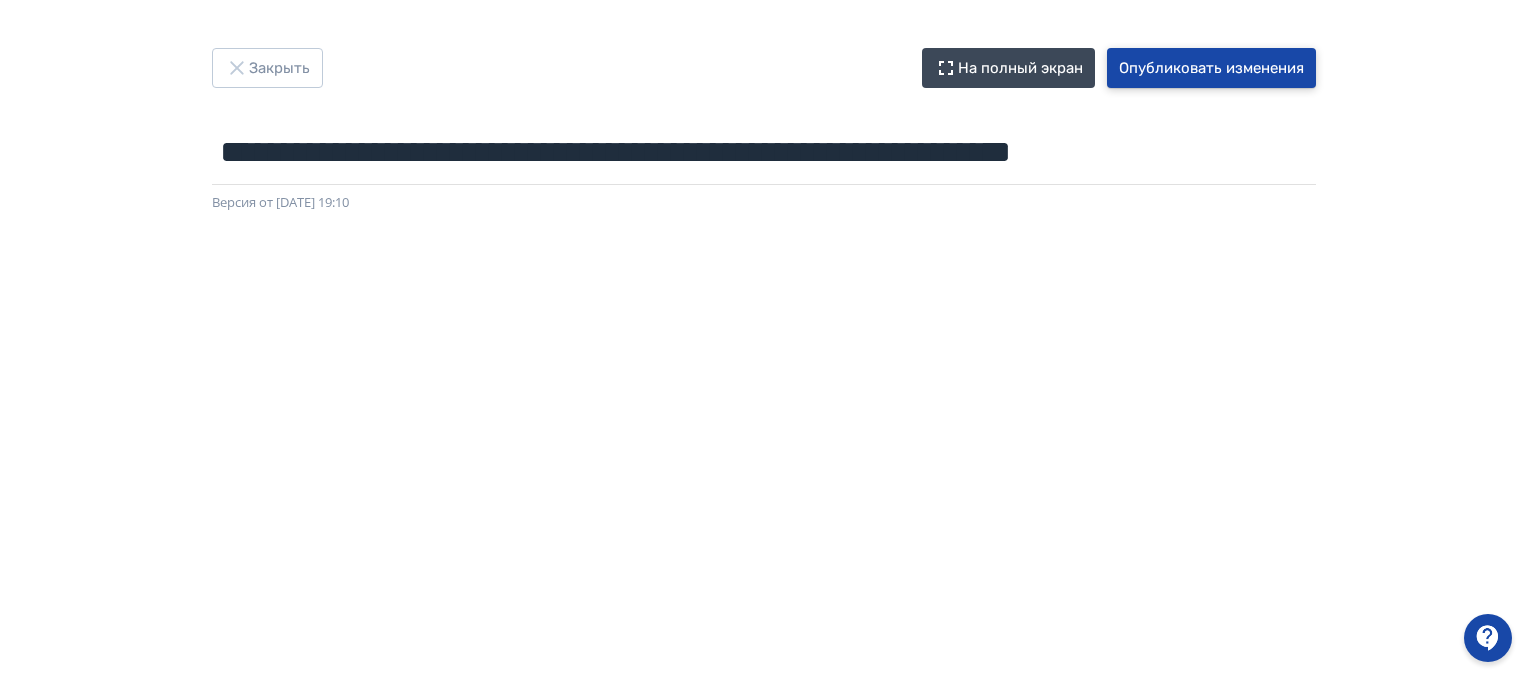 click on "Опубликовать изменения" at bounding box center [1211, 68] 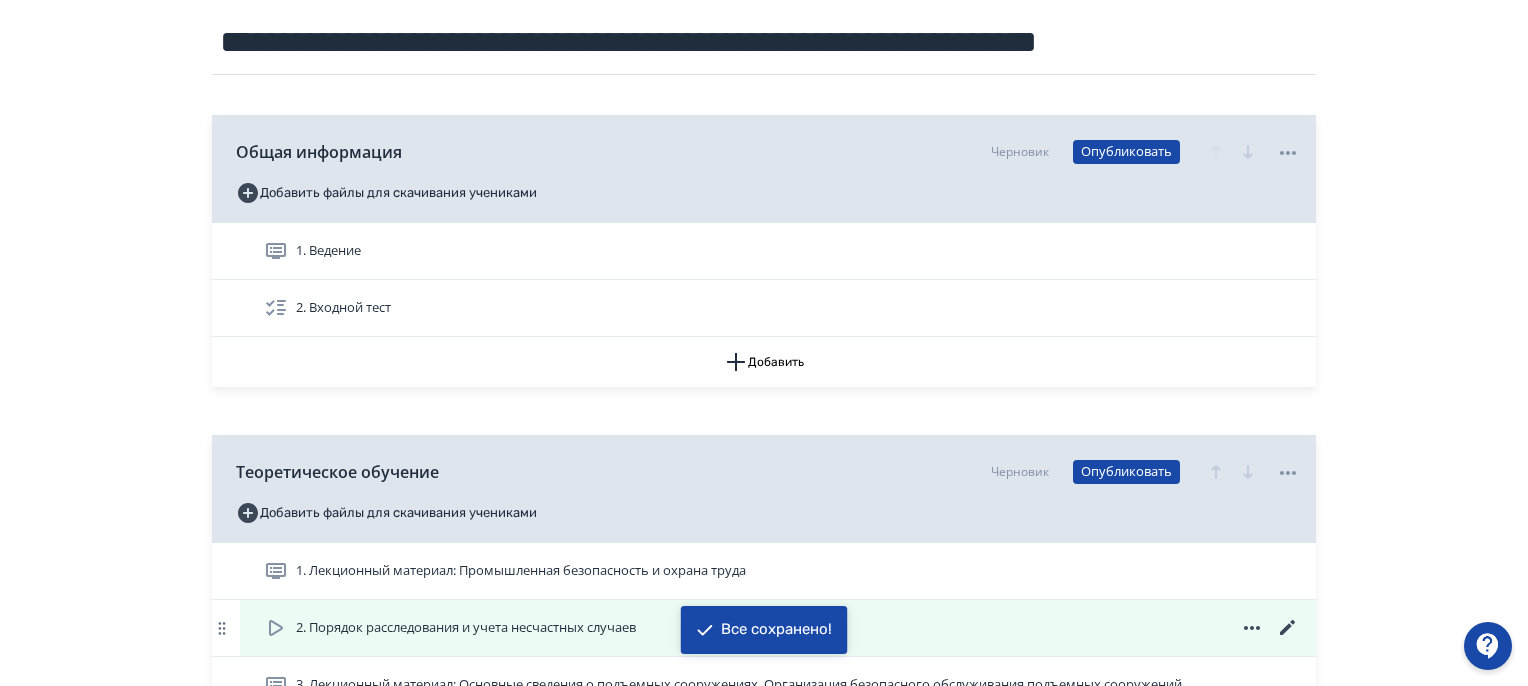 scroll, scrollTop: 400, scrollLeft: 0, axis: vertical 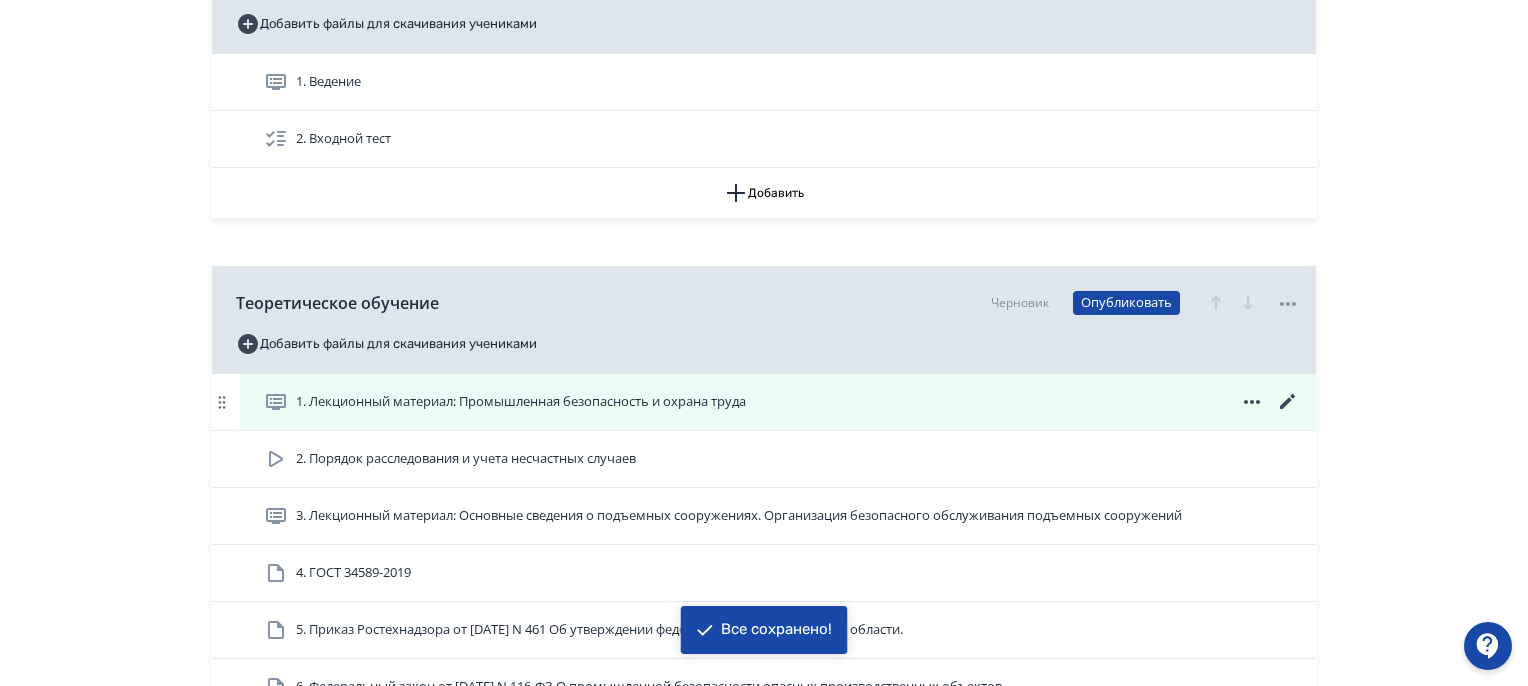 click on "1. Лекционный материал: Промышленная безопасность и охрана труда" at bounding box center (782, 402) 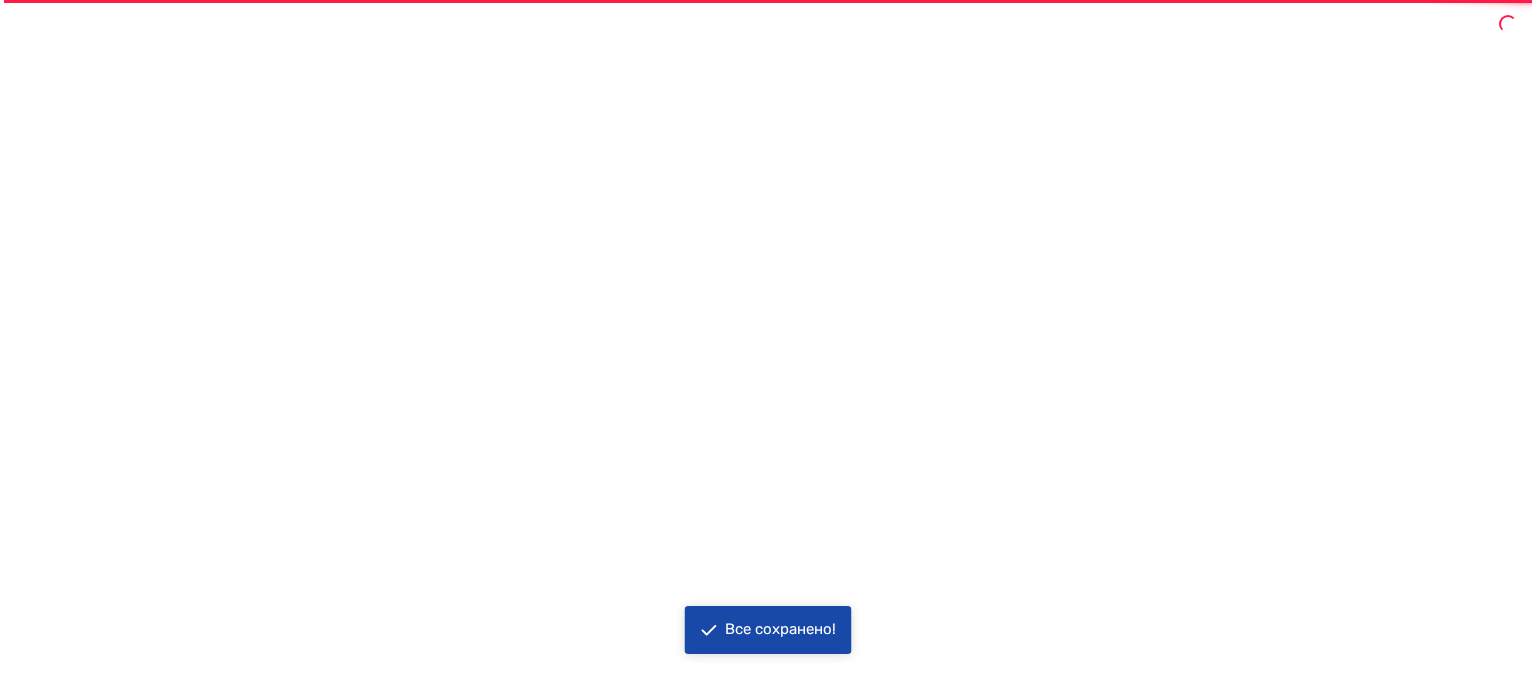 scroll, scrollTop: 0, scrollLeft: 0, axis: both 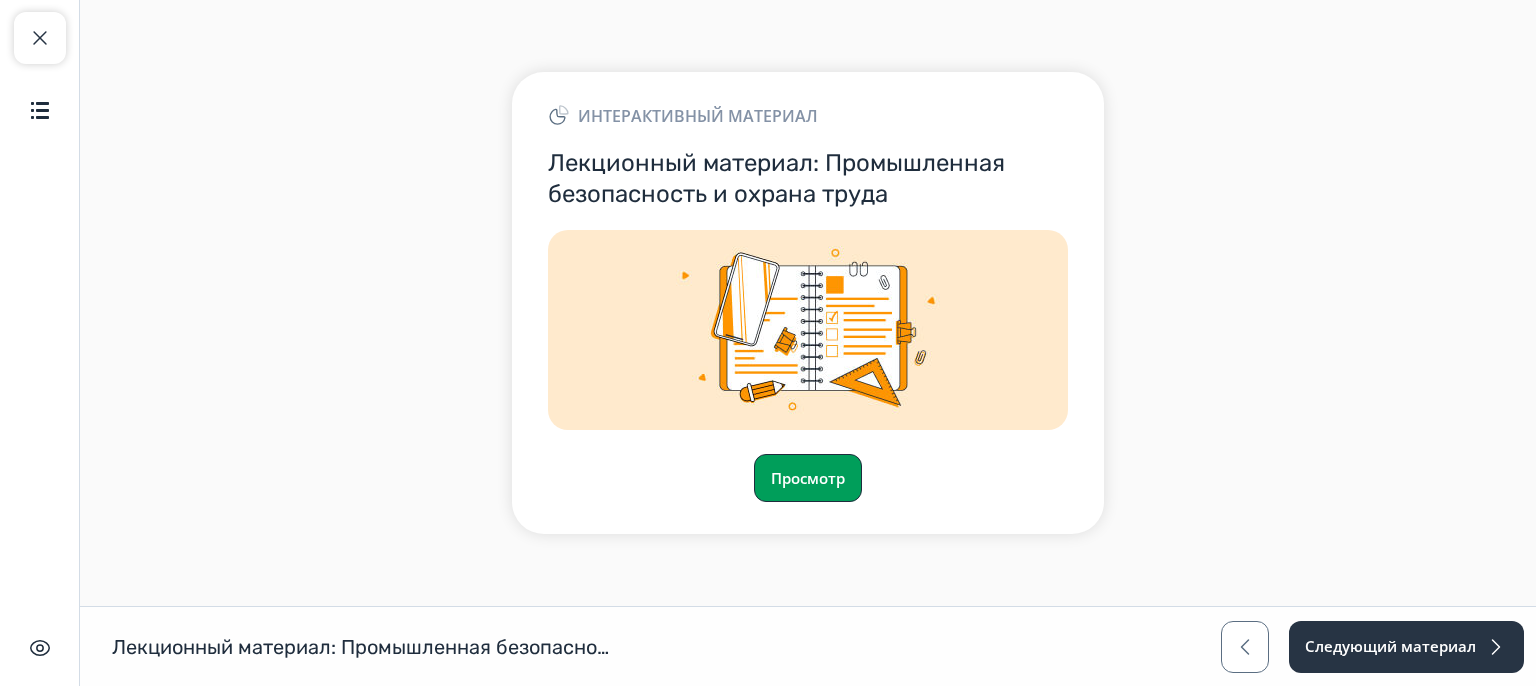 click on "Просмотр" at bounding box center [808, 478] 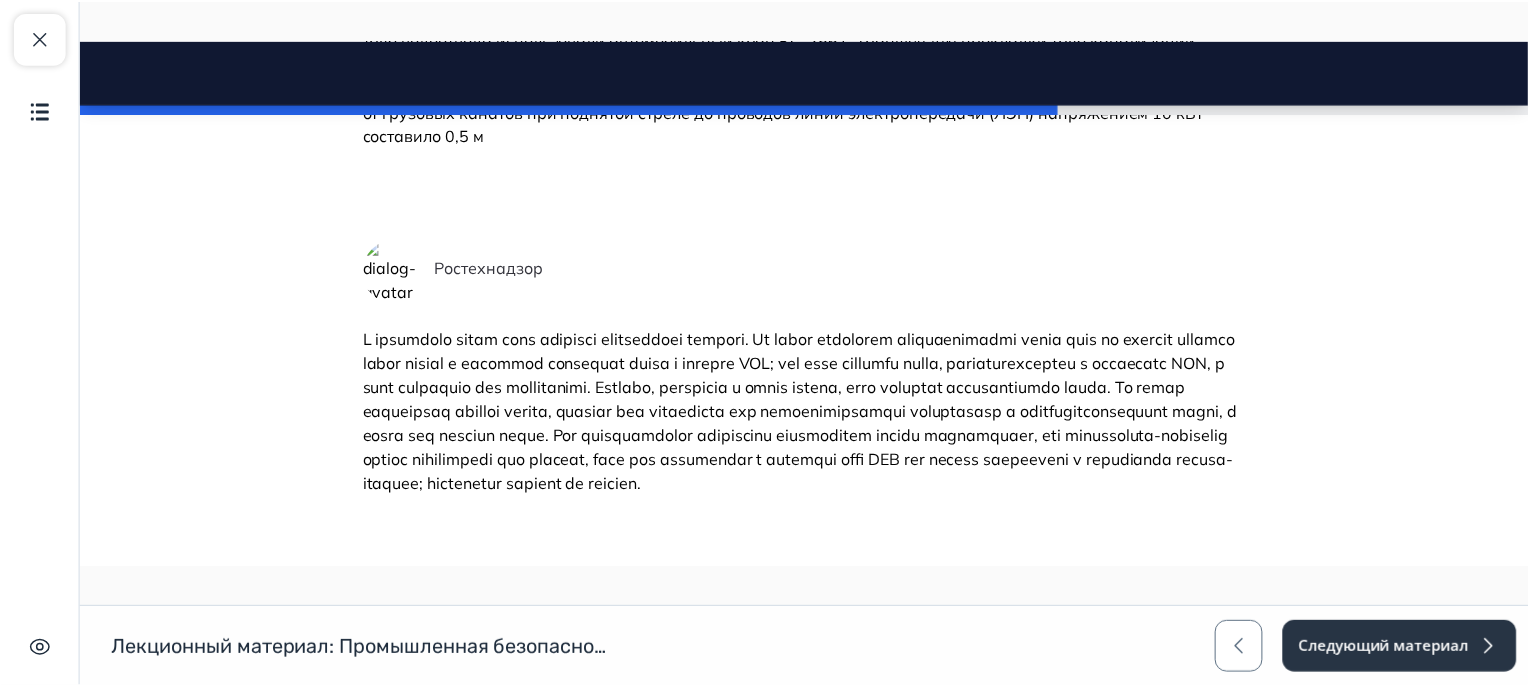 scroll, scrollTop: 7000, scrollLeft: 0, axis: vertical 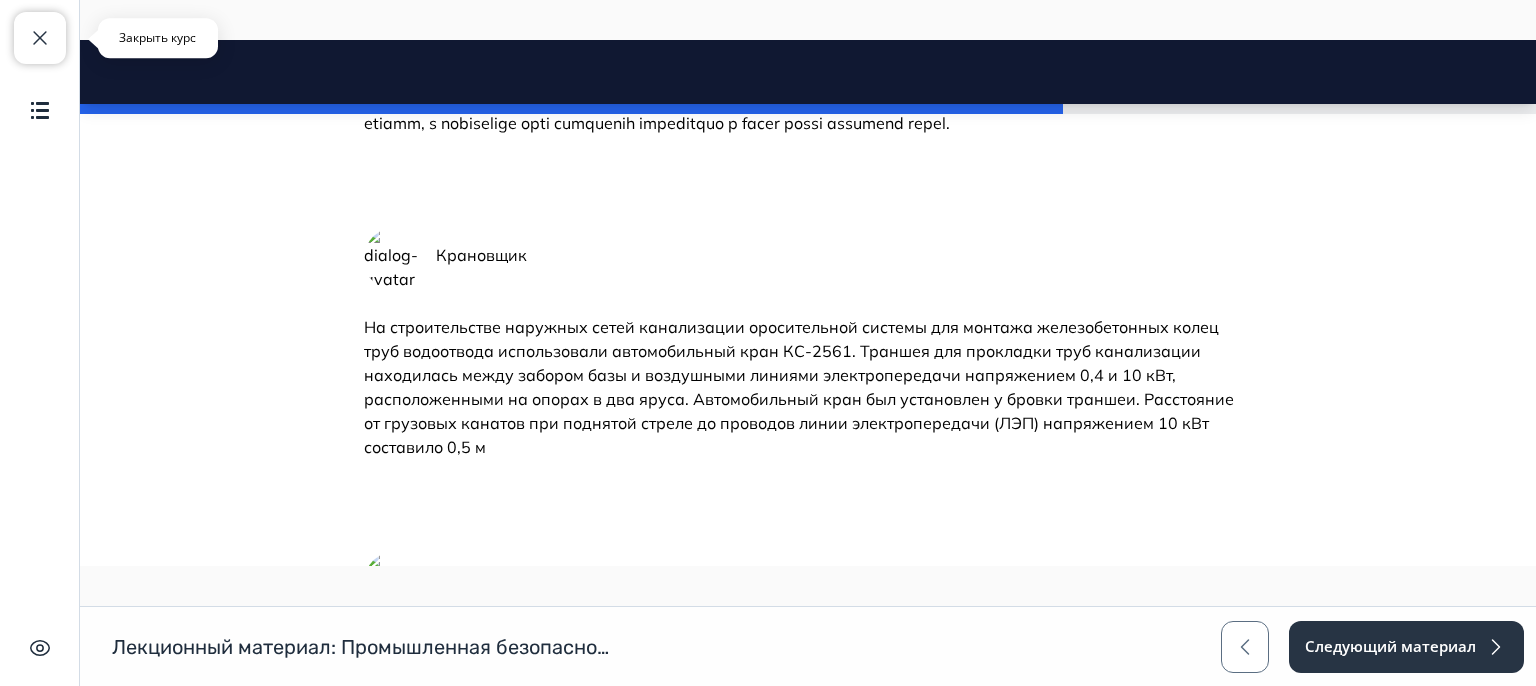 click at bounding box center (40, 38) 